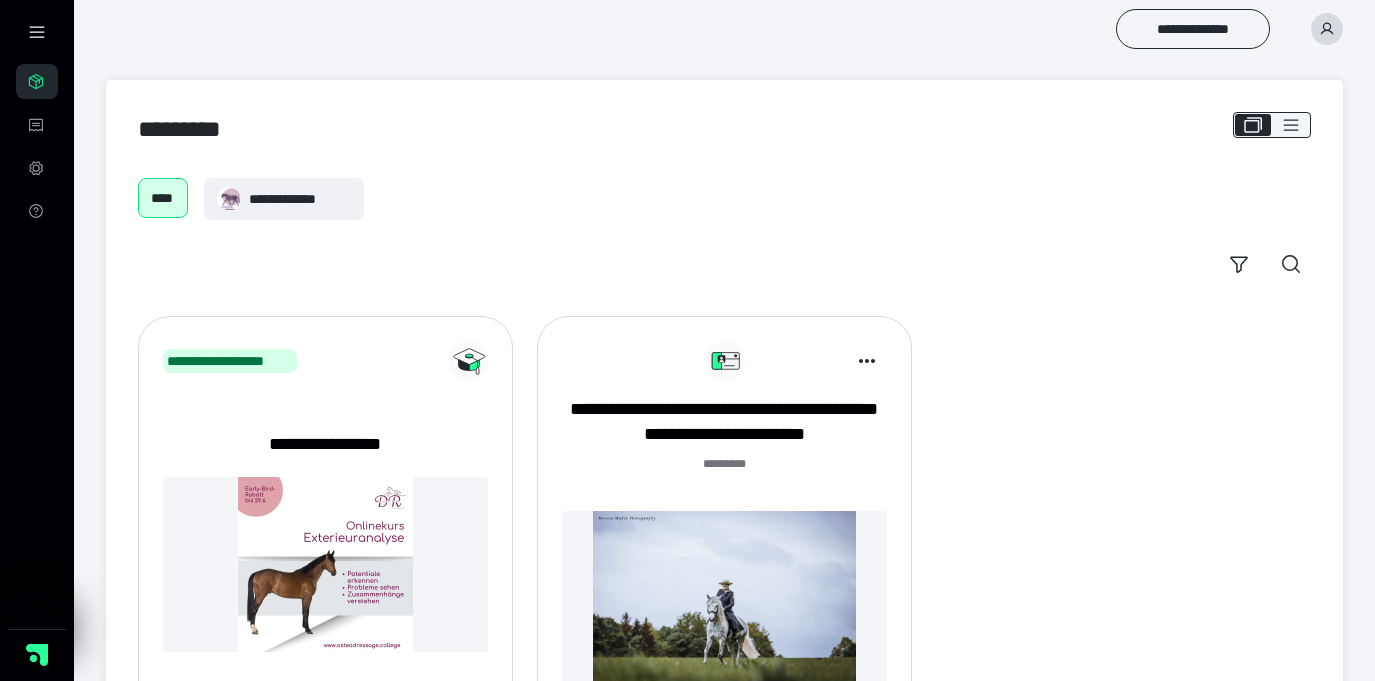 scroll, scrollTop: 0, scrollLeft: 0, axis: both 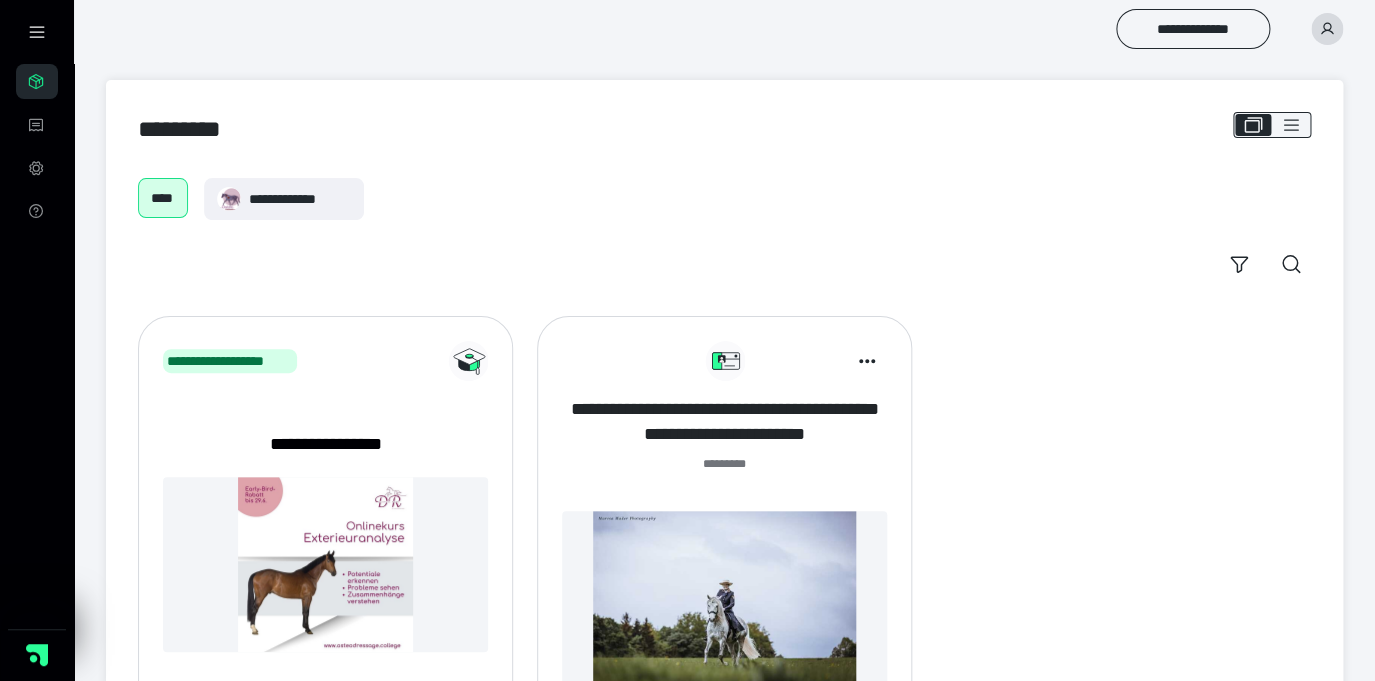 click on "**********" at bounding box center (724, 422) 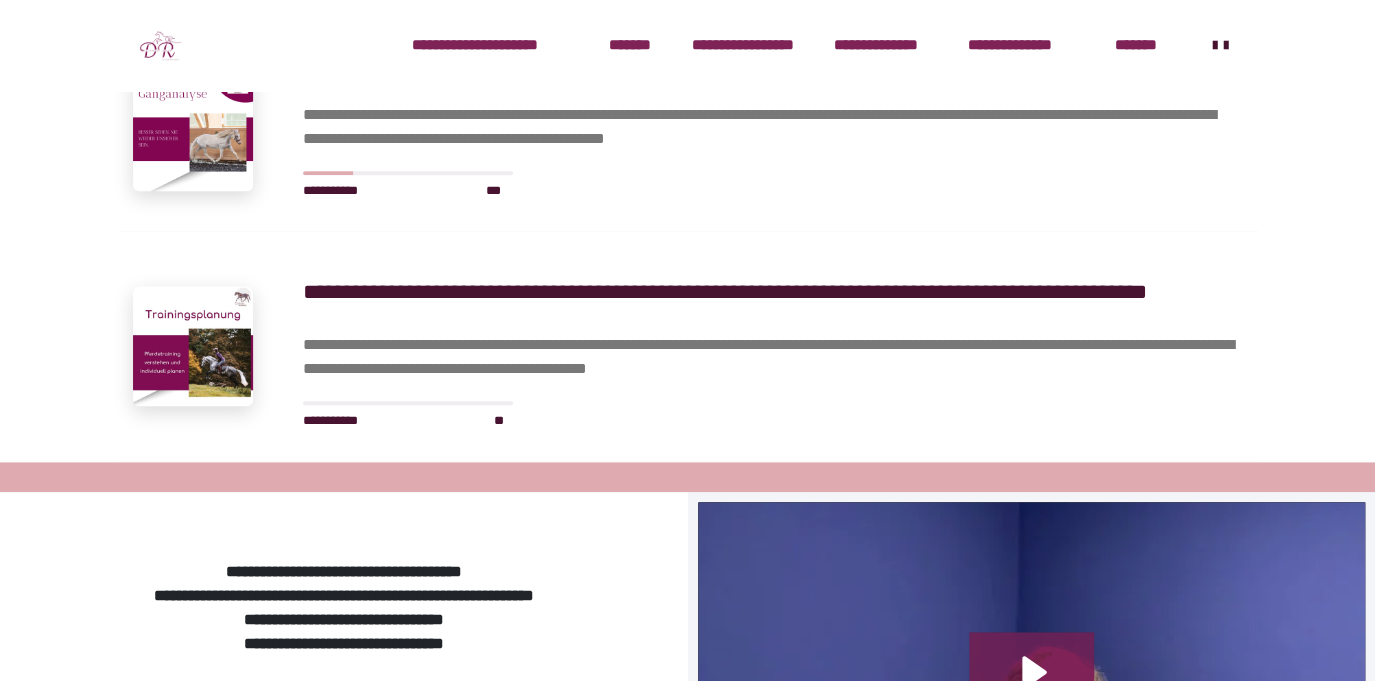 scroll, scrollTop: 3092, scrollLeft: 0, axis: vertical 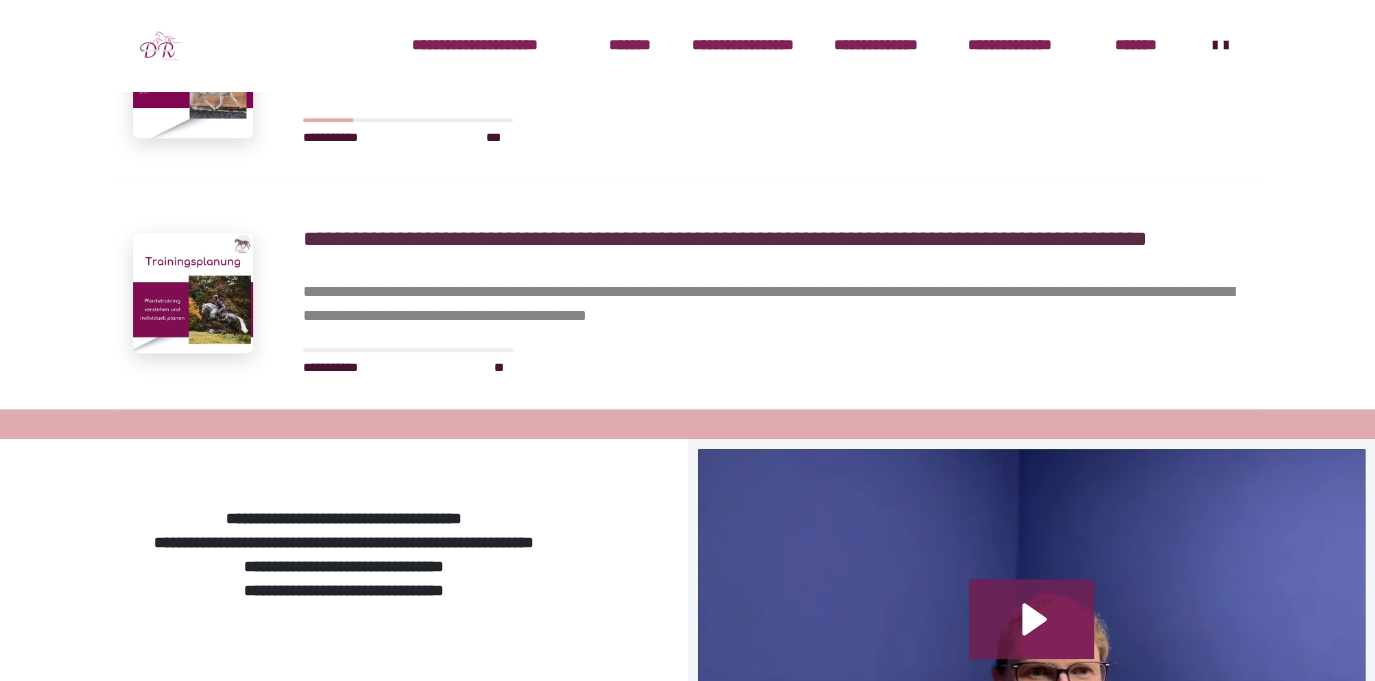 click on "**********" at bounding box center [773, 304] 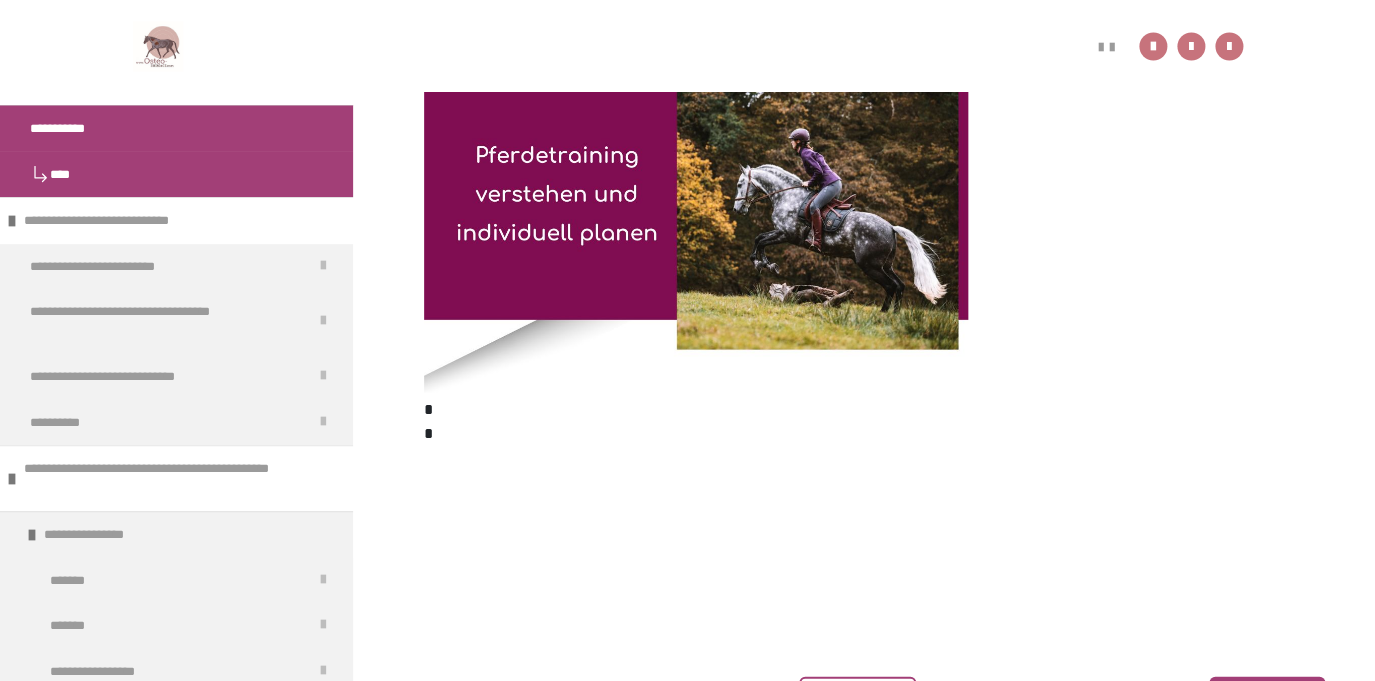 scroll, scrollTop: 1441, scrollLeft: 0, axis: vertical 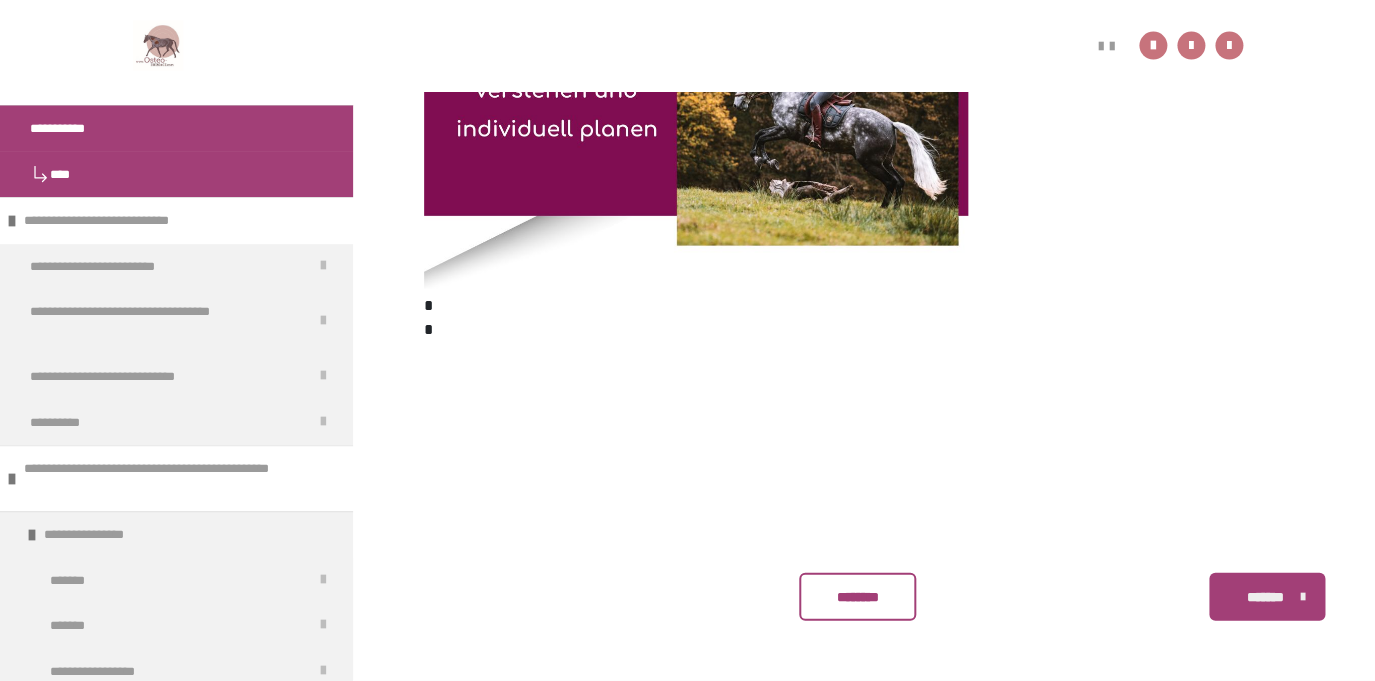 click on "********" at bounding box center (857, 597) 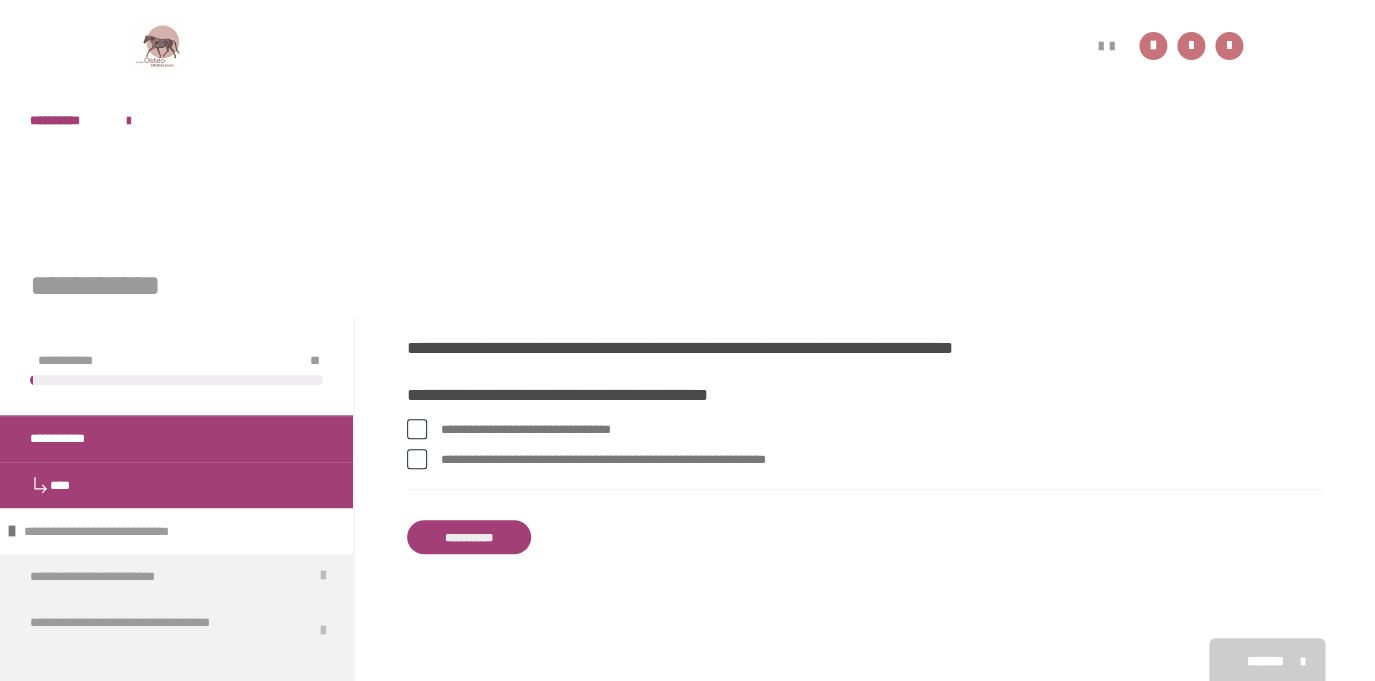 click on "**********" at bounding box center [881, 460] 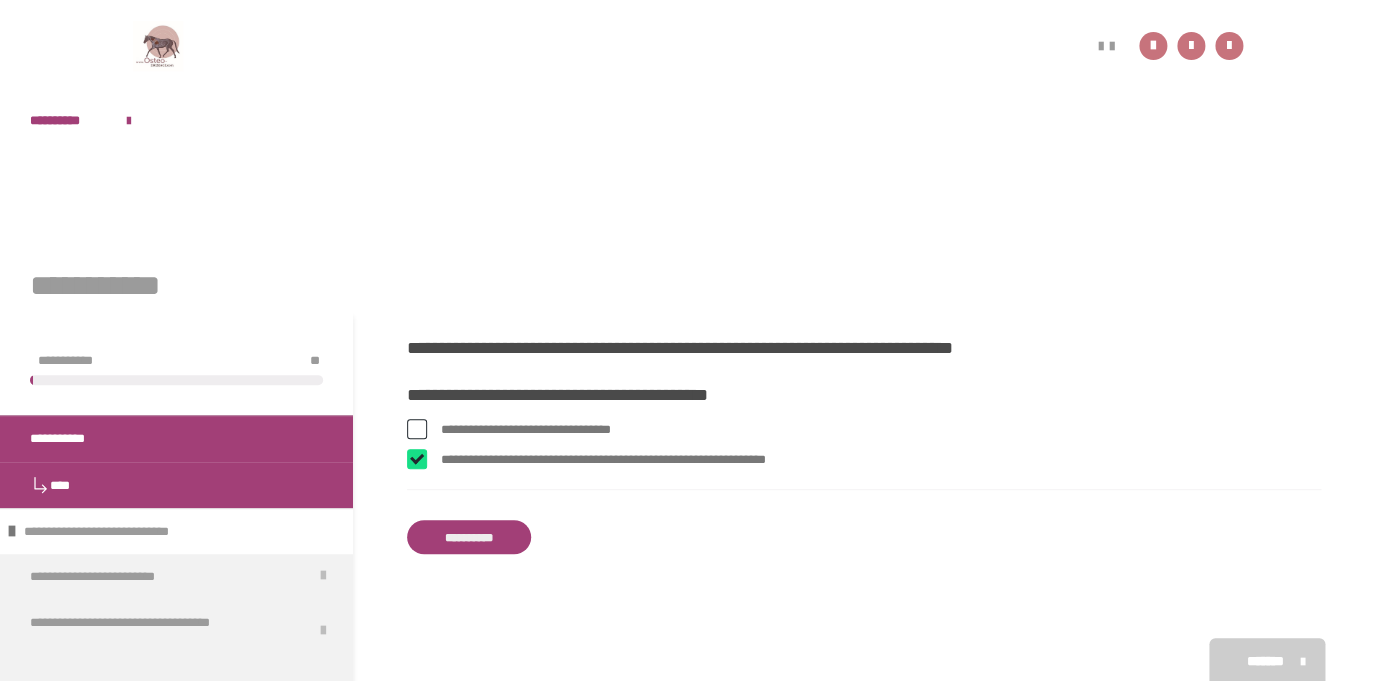 checkbox on "****" 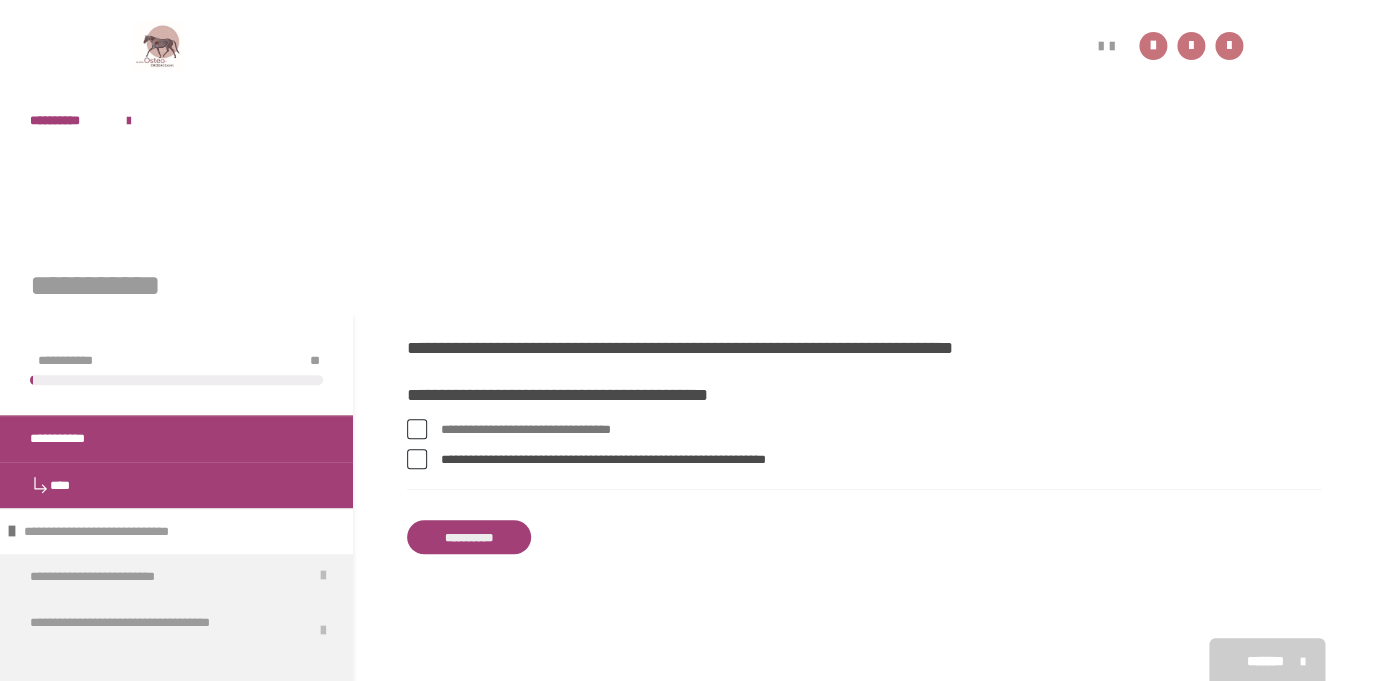 click on "**********" at bounding box center (469, 537) 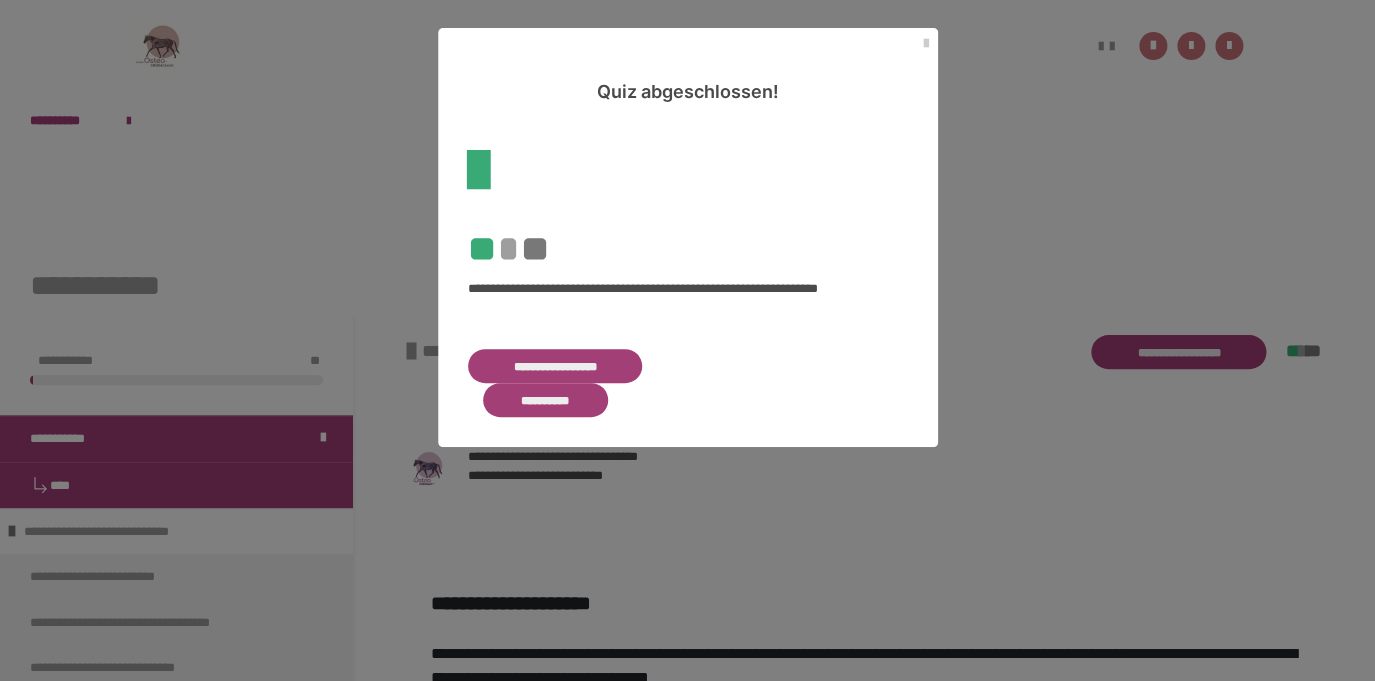 click on "**********" at bounding box center (546, 400) 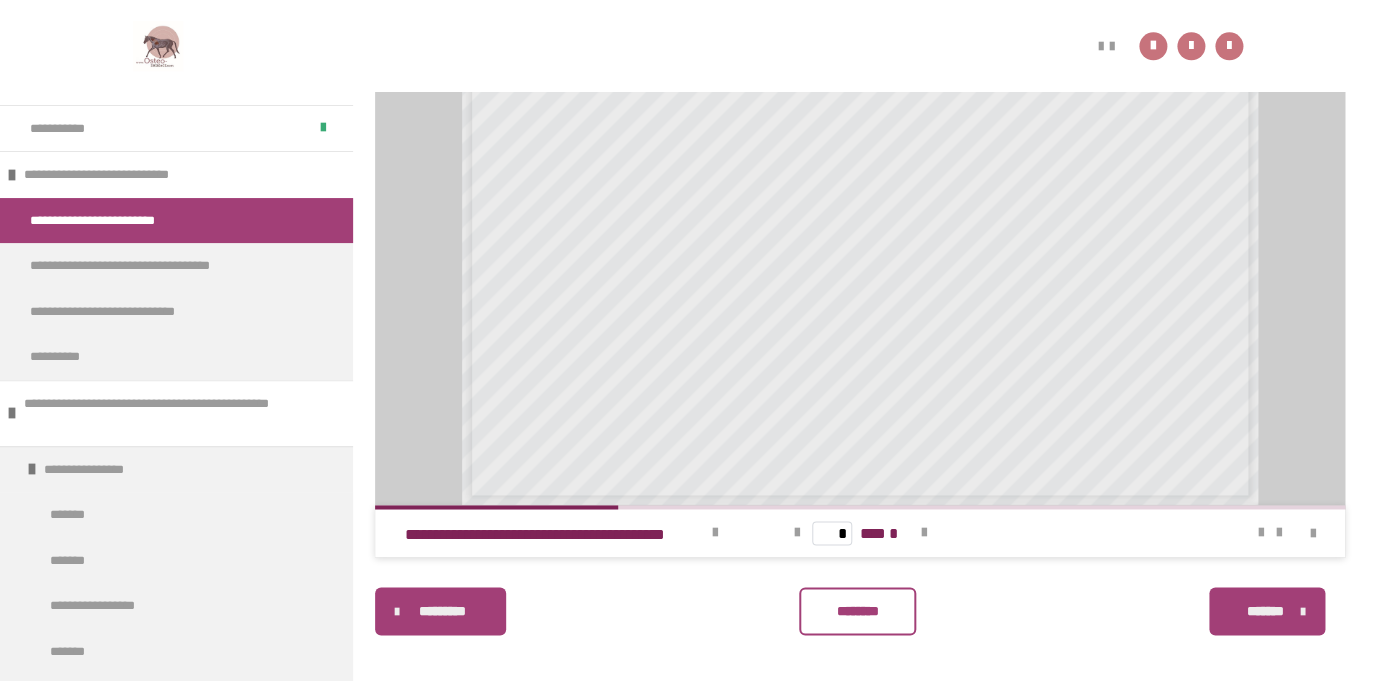 scroll, scrollTop: 816, scrollLeft: 0, axis: vertical 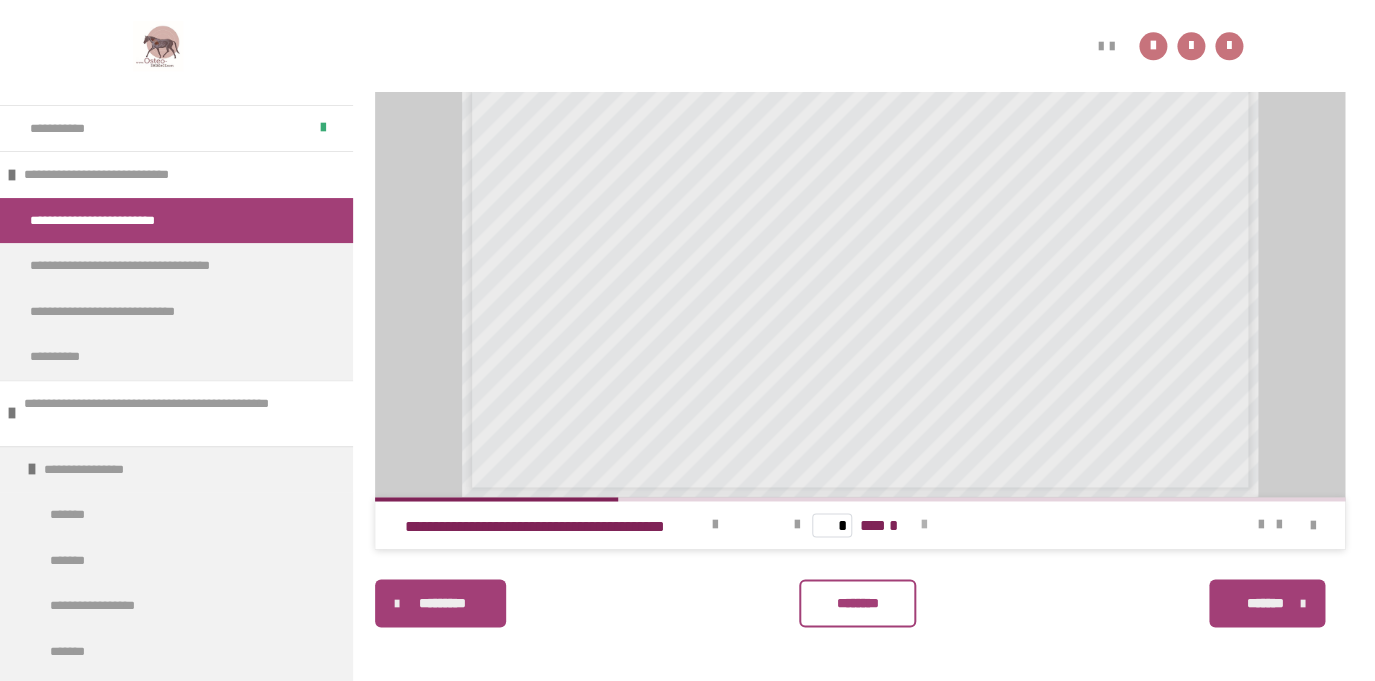 click at bounding box center (924, 525) 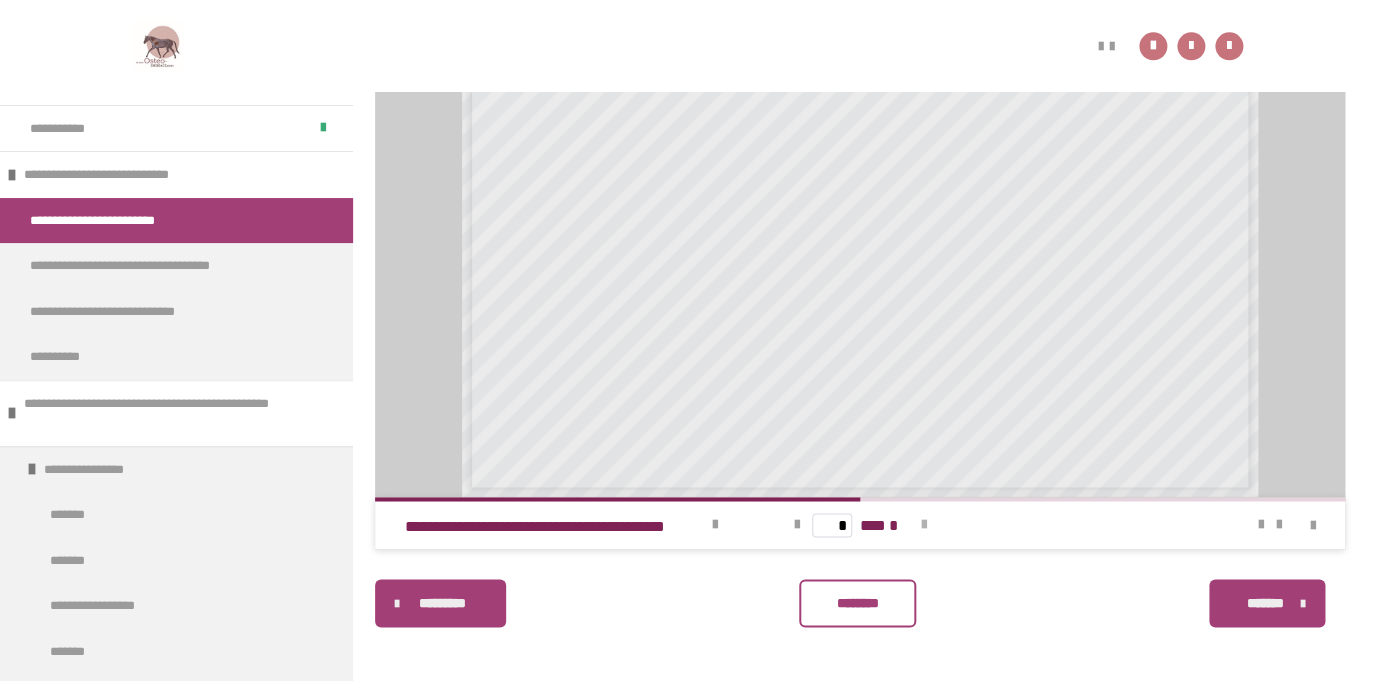 click at bounding box center (924, 525) 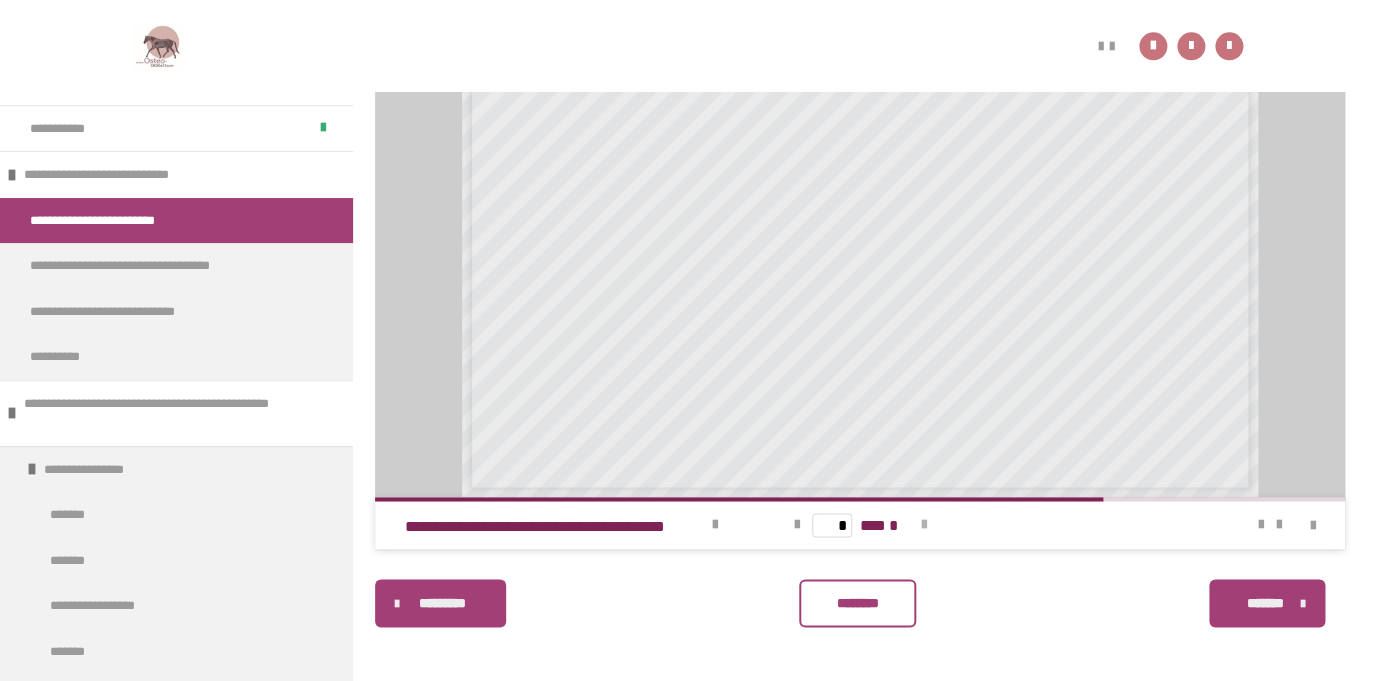 click at bounding box center (924, 525) 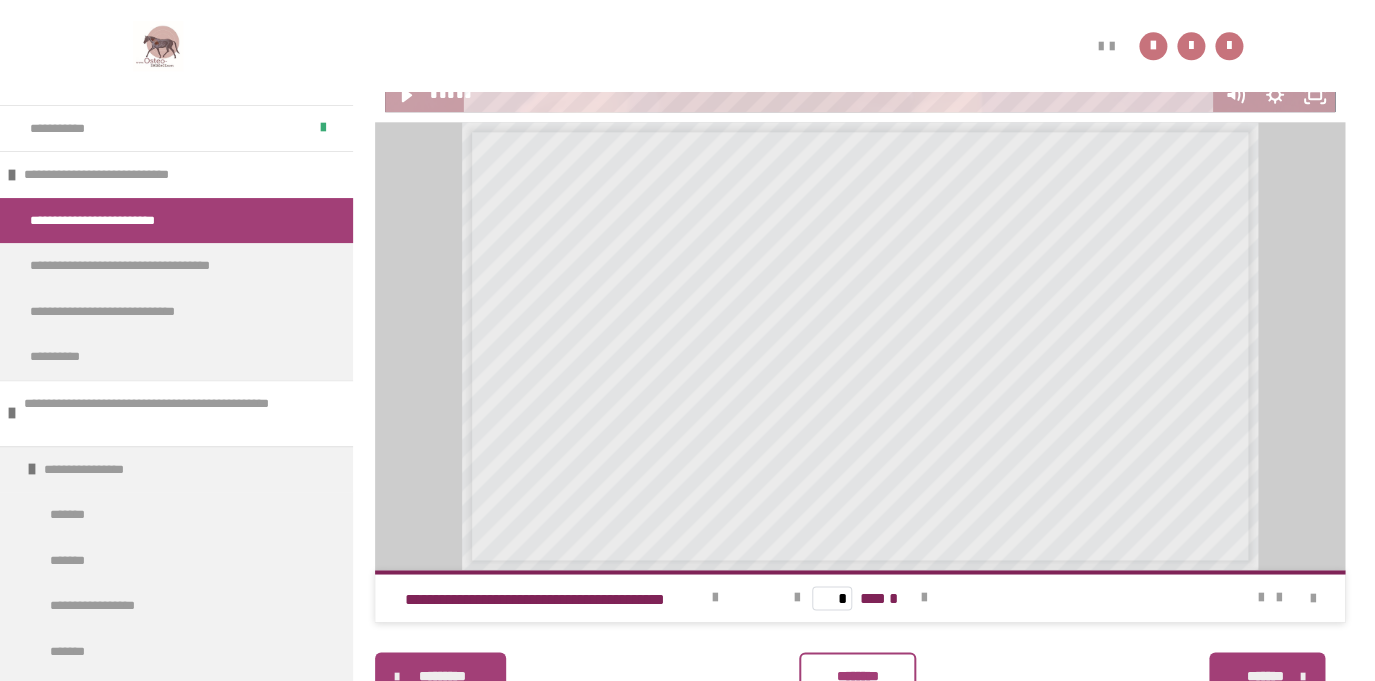 scroll, scrollTop: 742, scrollLeft: 0, axis: vertical 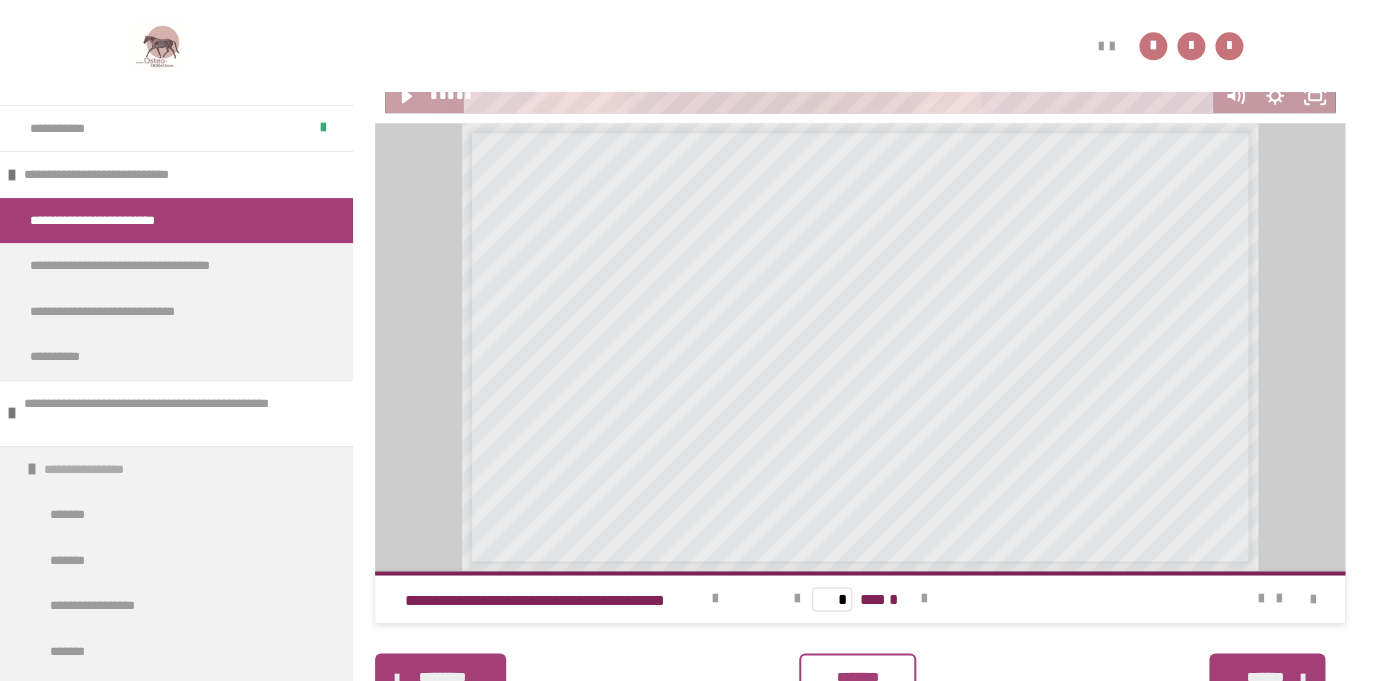 click on "**********" at bounding box center [176, 469] 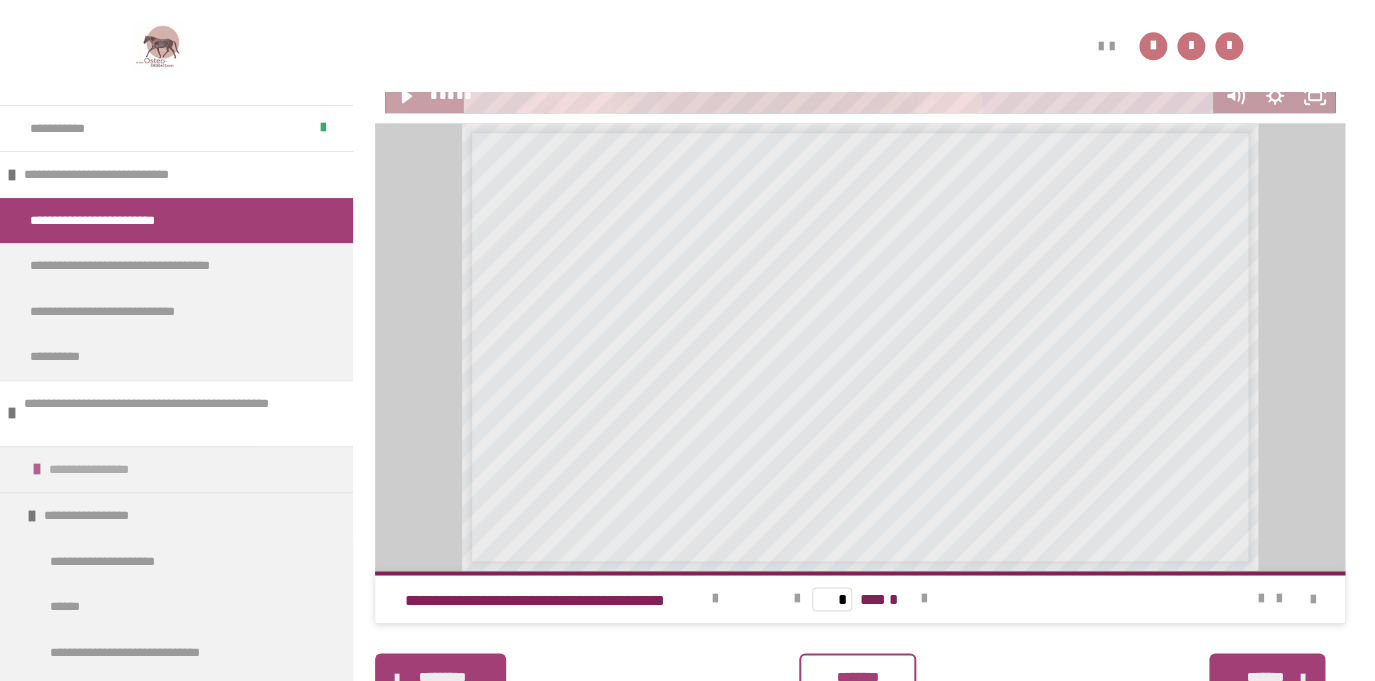 click on "**********" at bounding box center [176, 469] 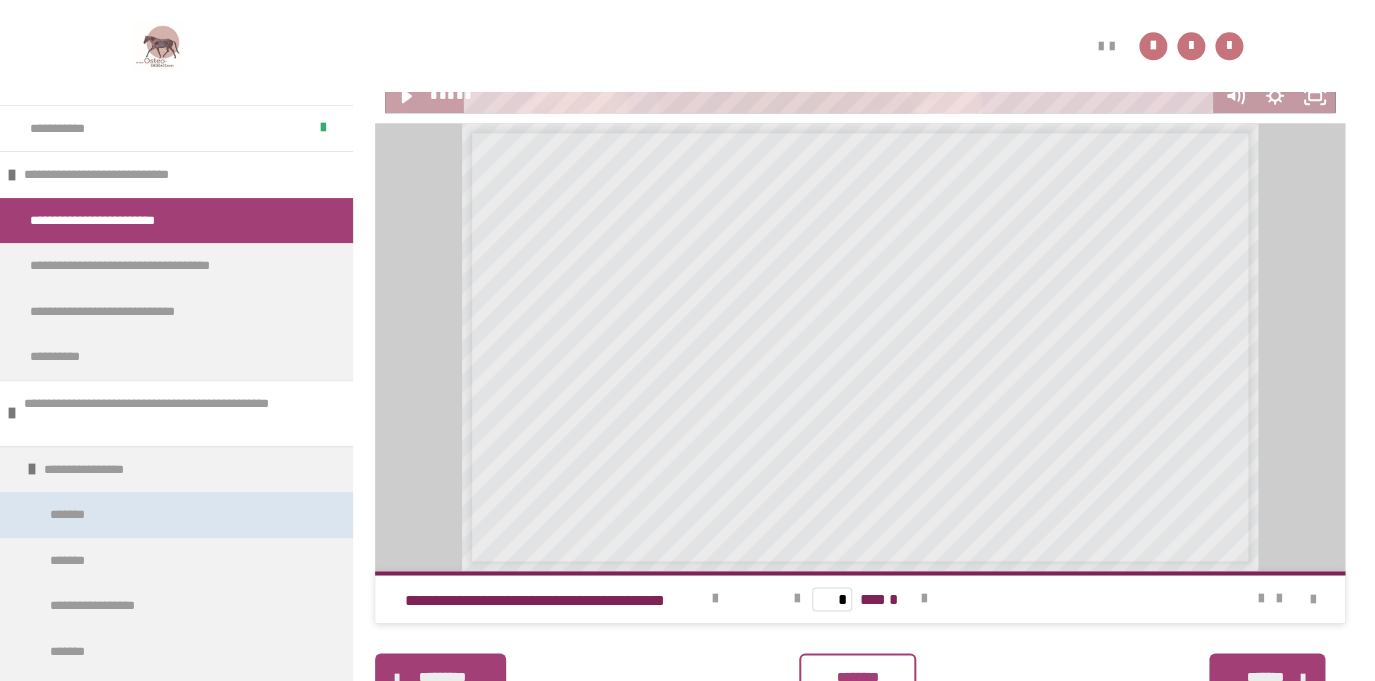 click on "*******" at bounding box center (176, 515) 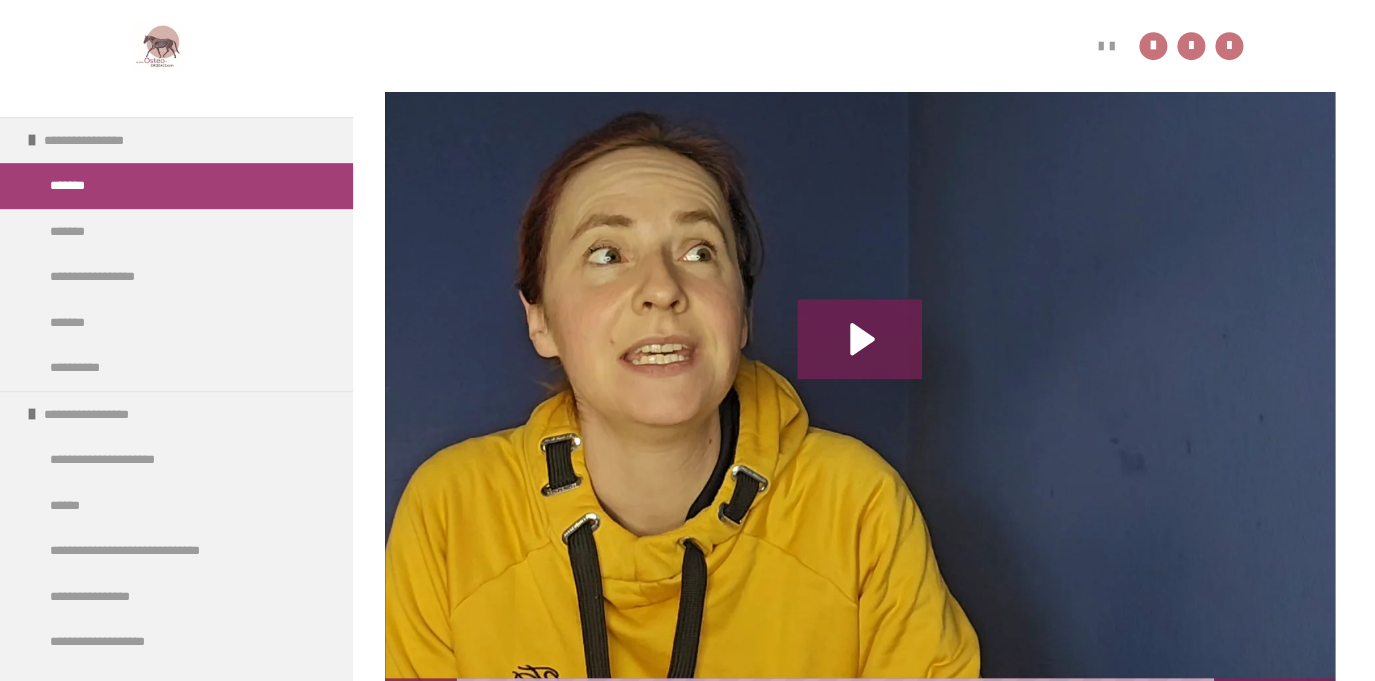 scroll, scrollTop: 330, scrollLeft: 0, axis: vertical 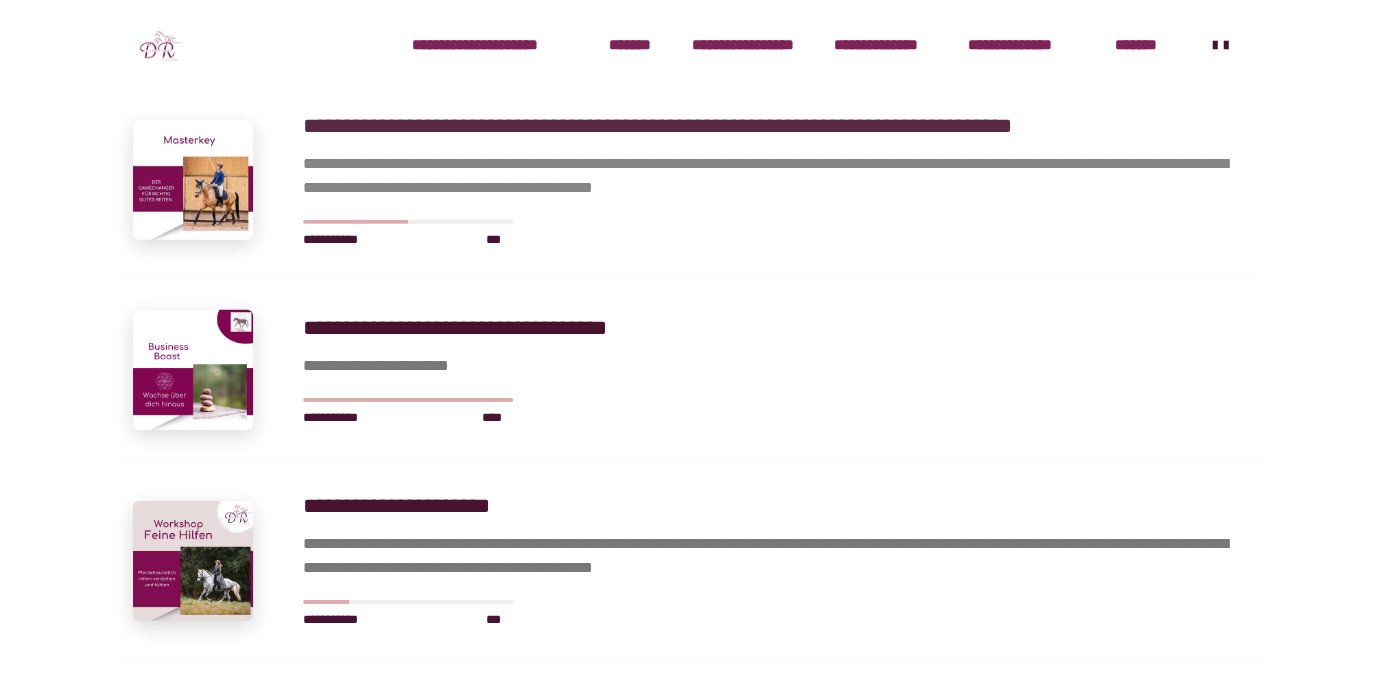 click on "**********" at bounding box center (773, 155) 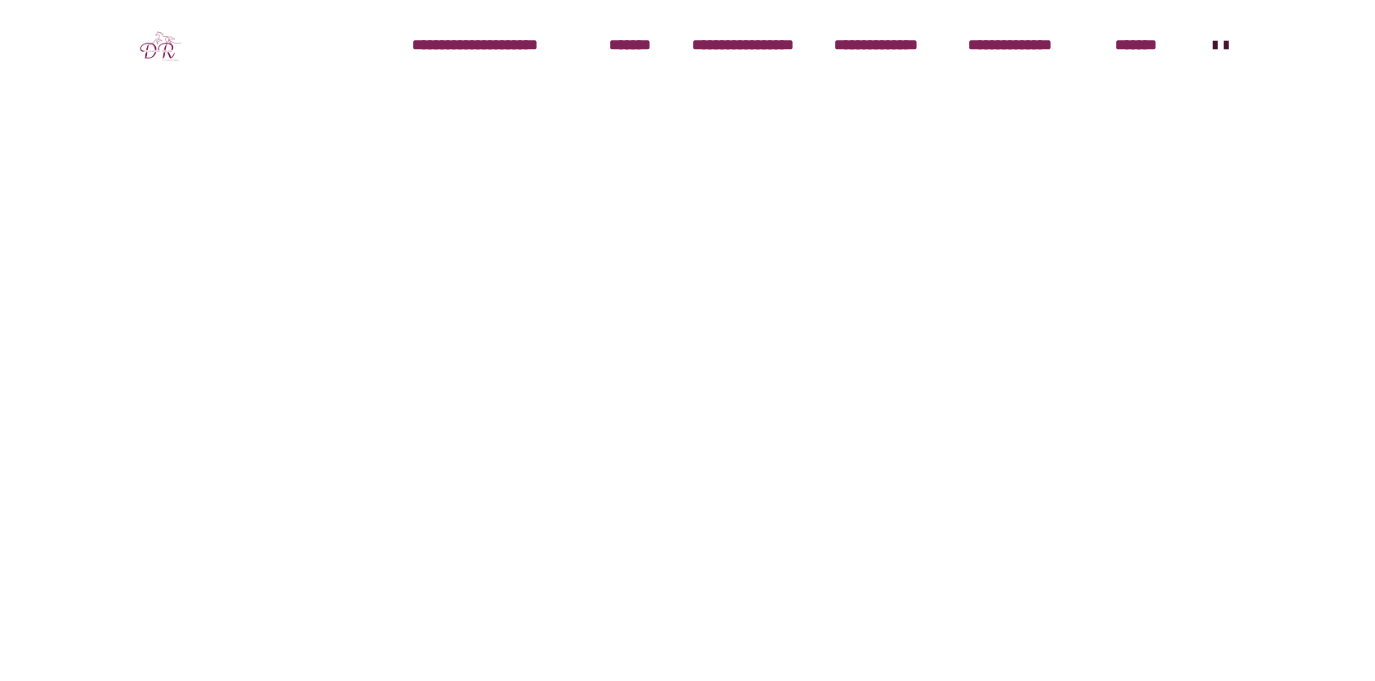 scroll, scrollTop: 56, scrollLeft: 0, axis: vertical 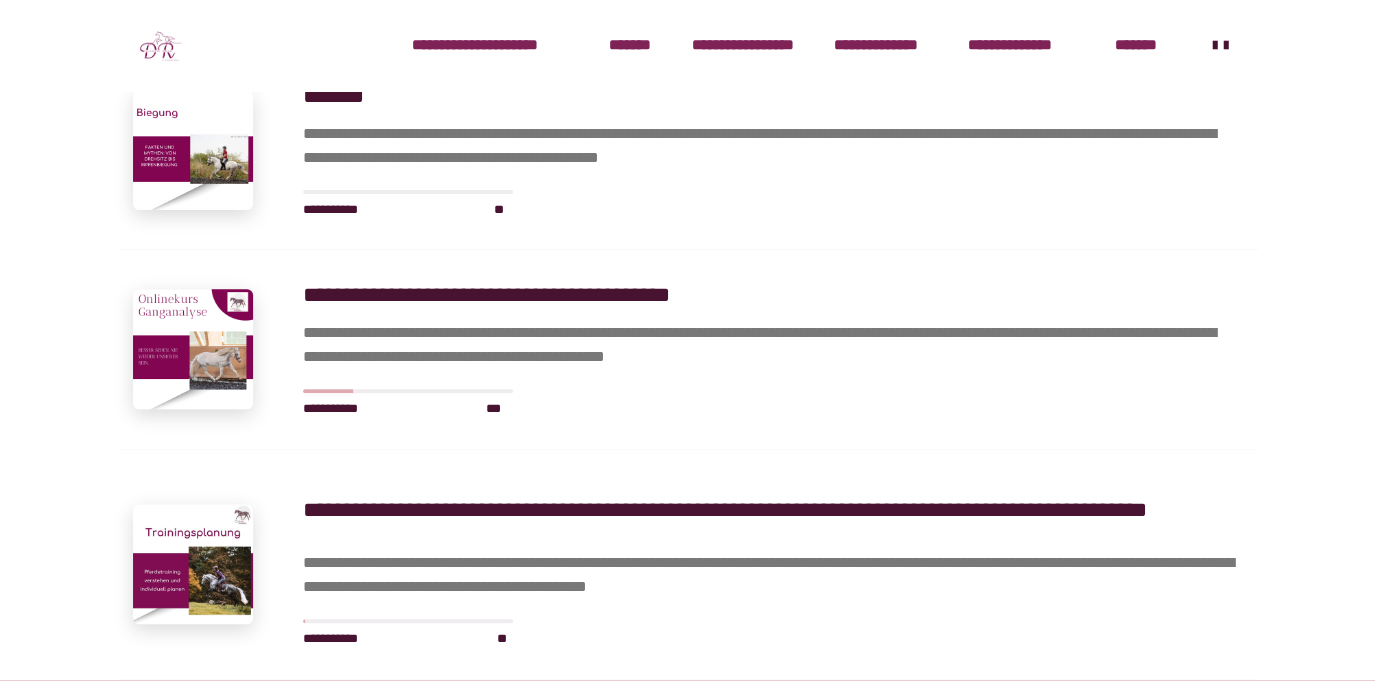 click on "**********" at bounding box center (688, 349) 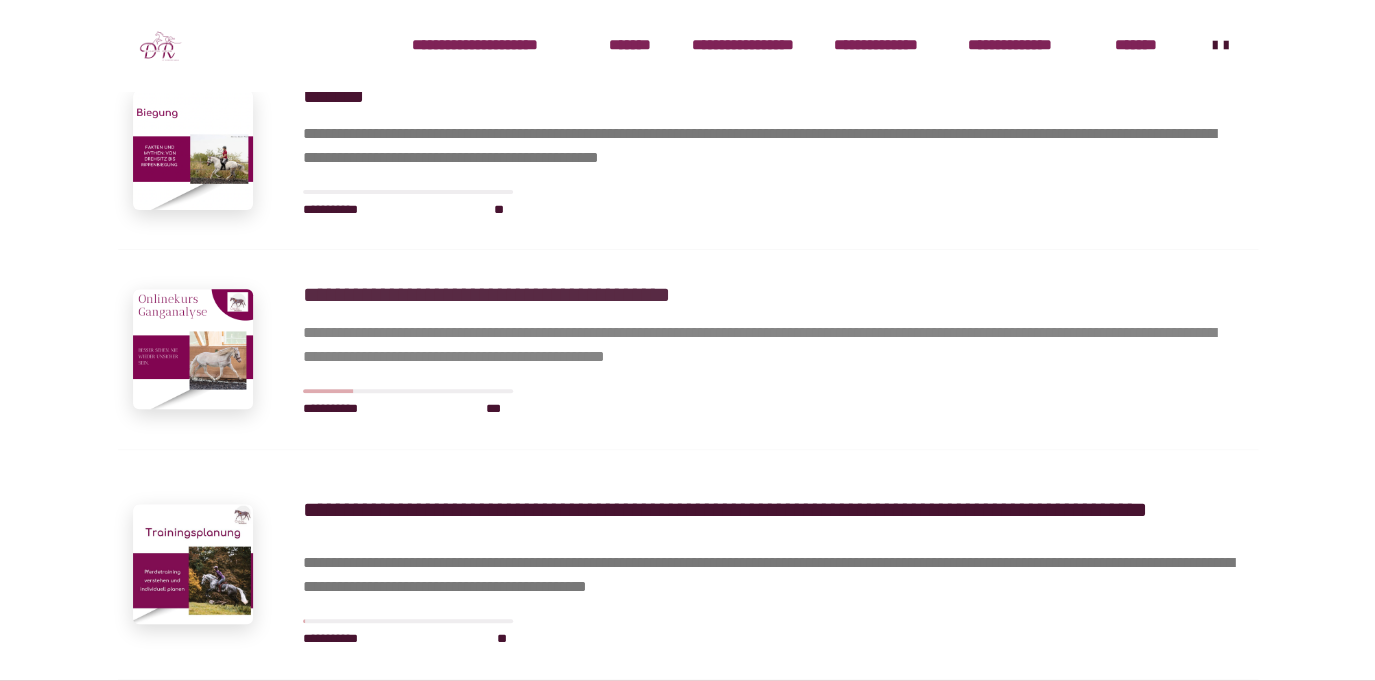 click on "**********" at bounding box center (773, 295) 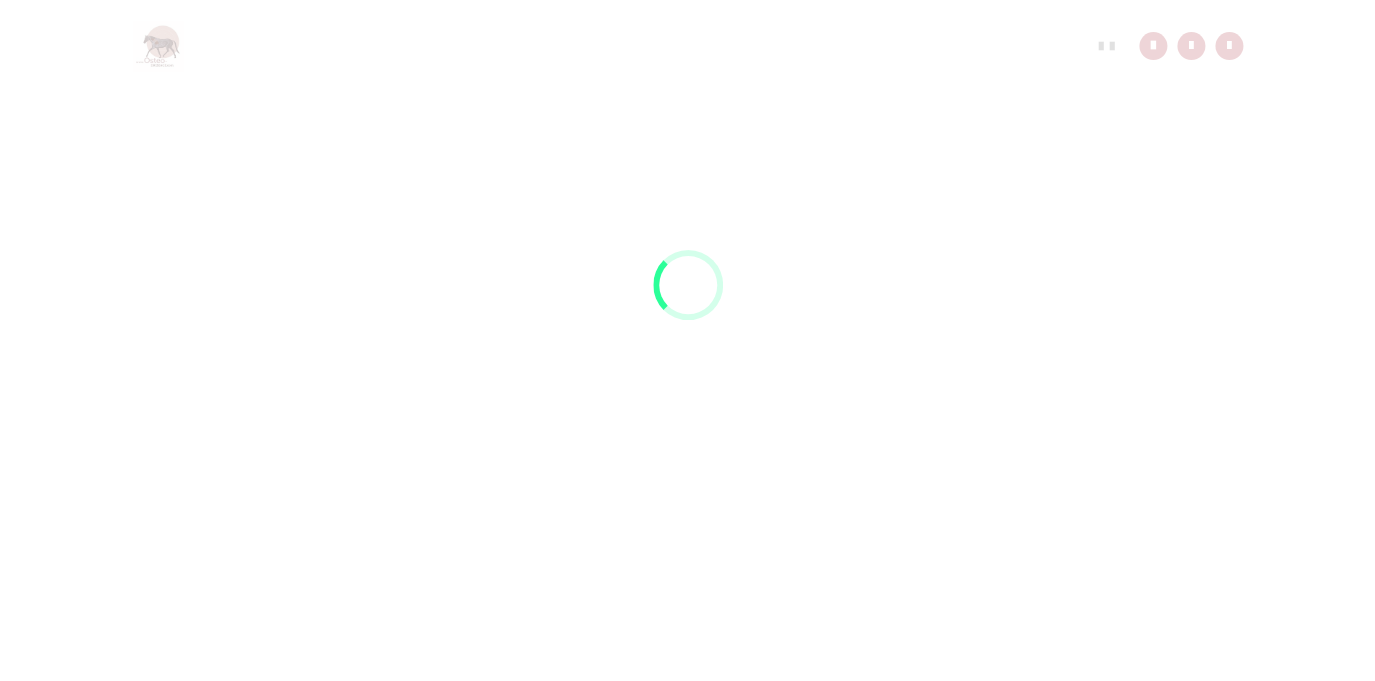 scroll, scrollTop: 91, scrollLeft: 0, axis: vertical 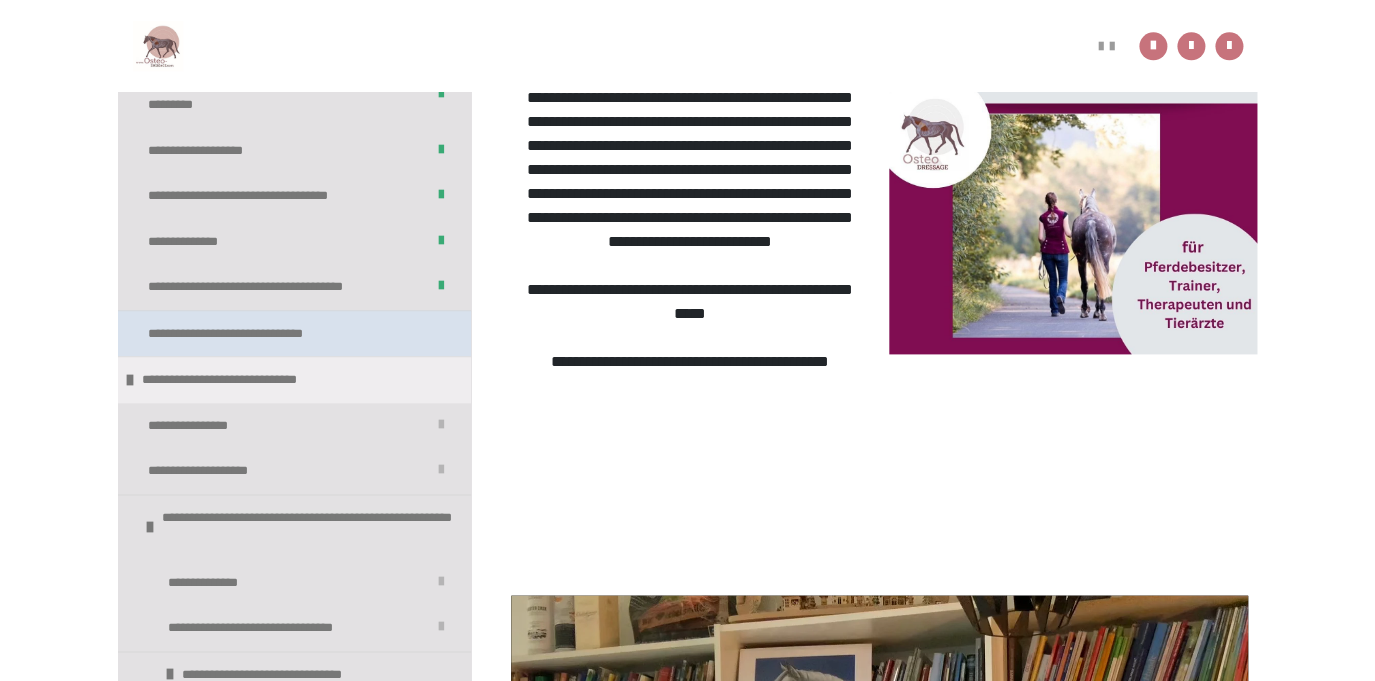 click on "**********" at bounding box center (258, 334) 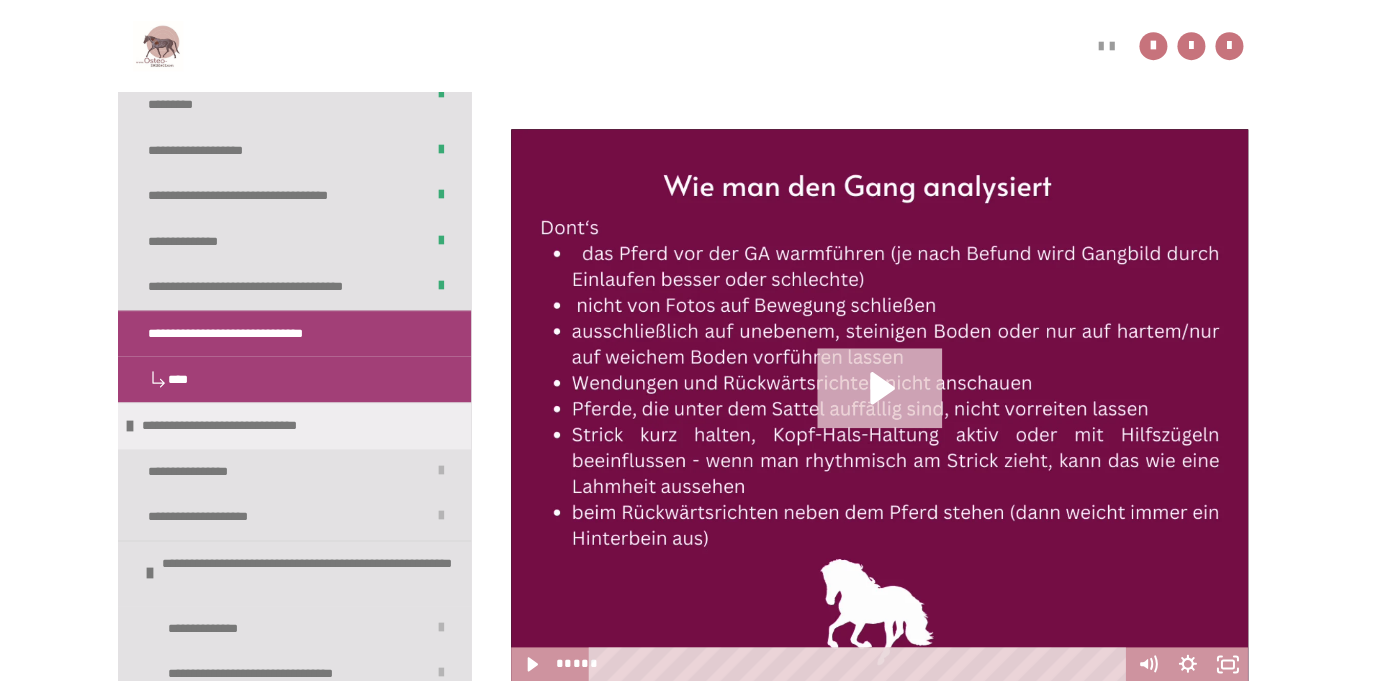 click 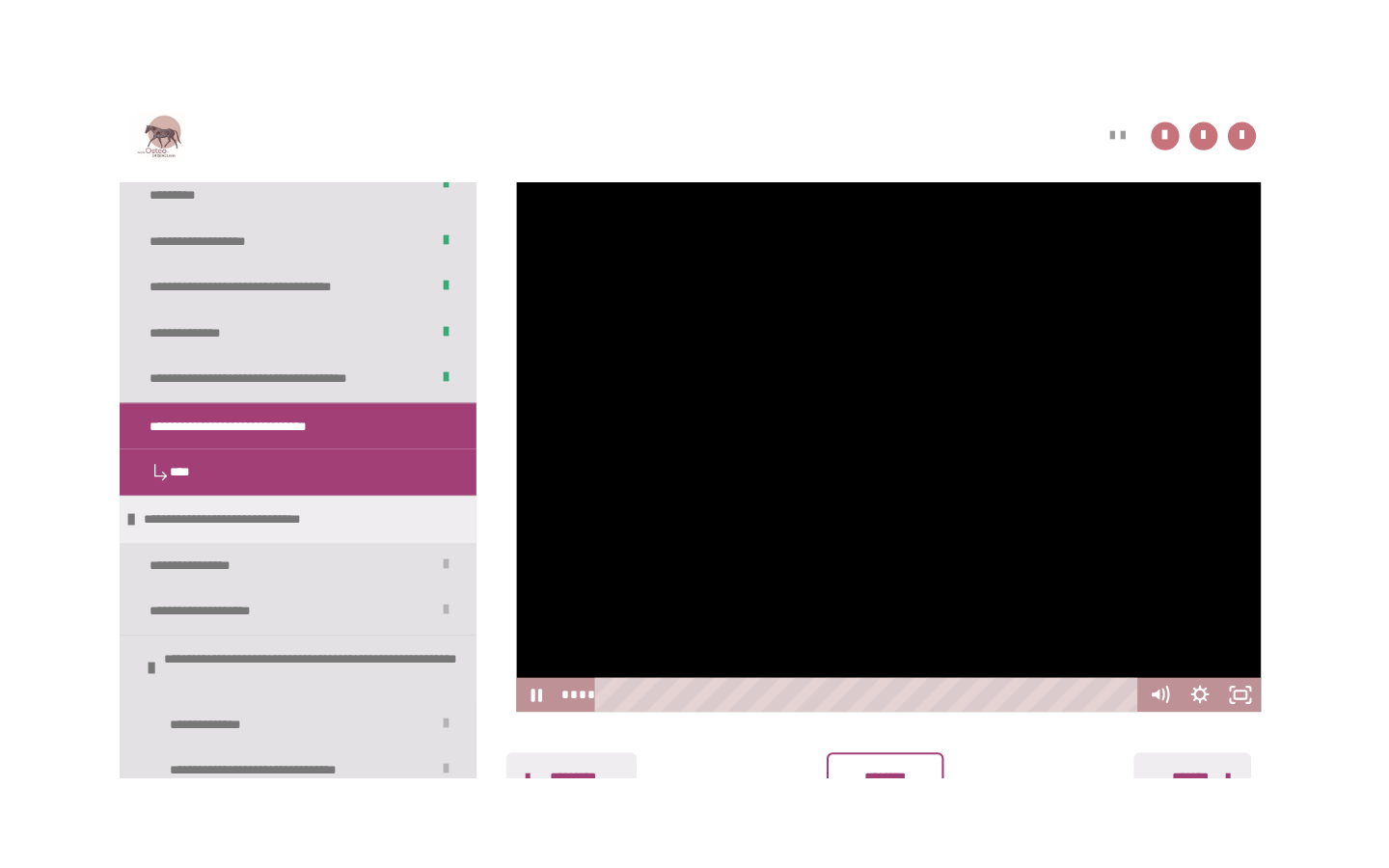 scroll, scrollTop: 519, scrollLeft: 0, axis: vertical 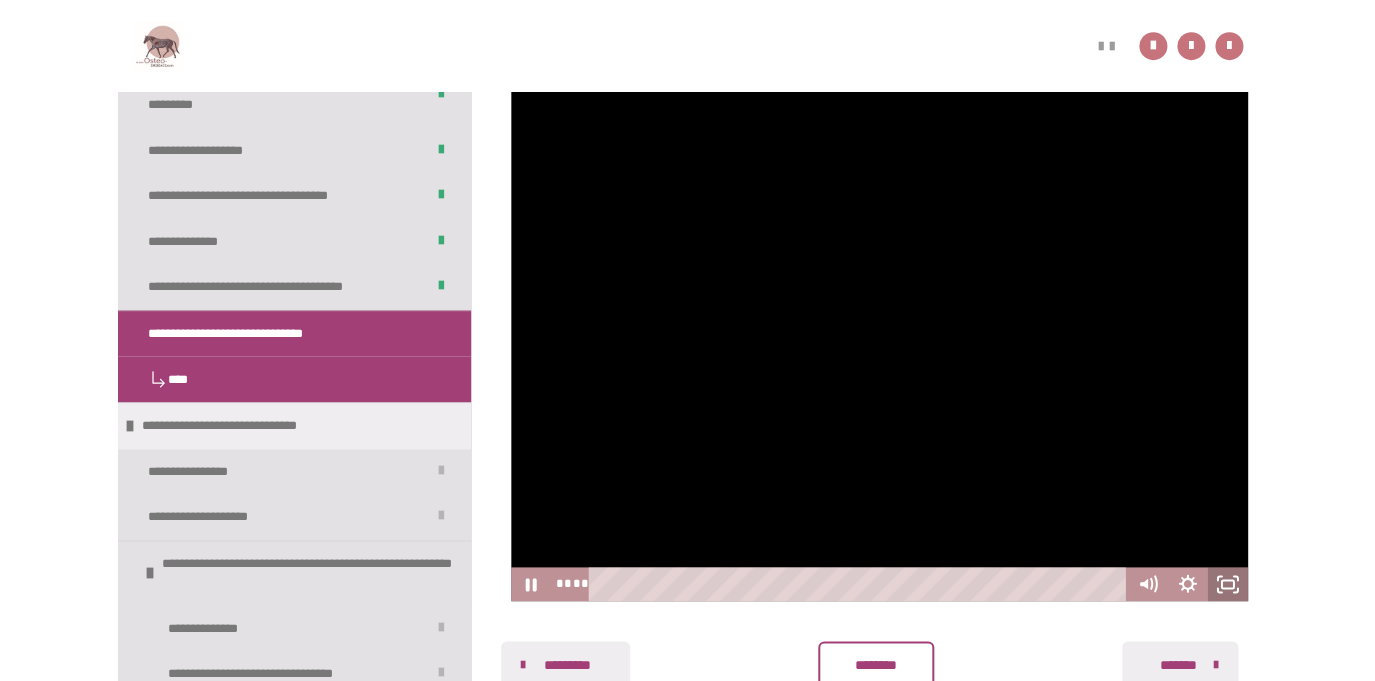 click 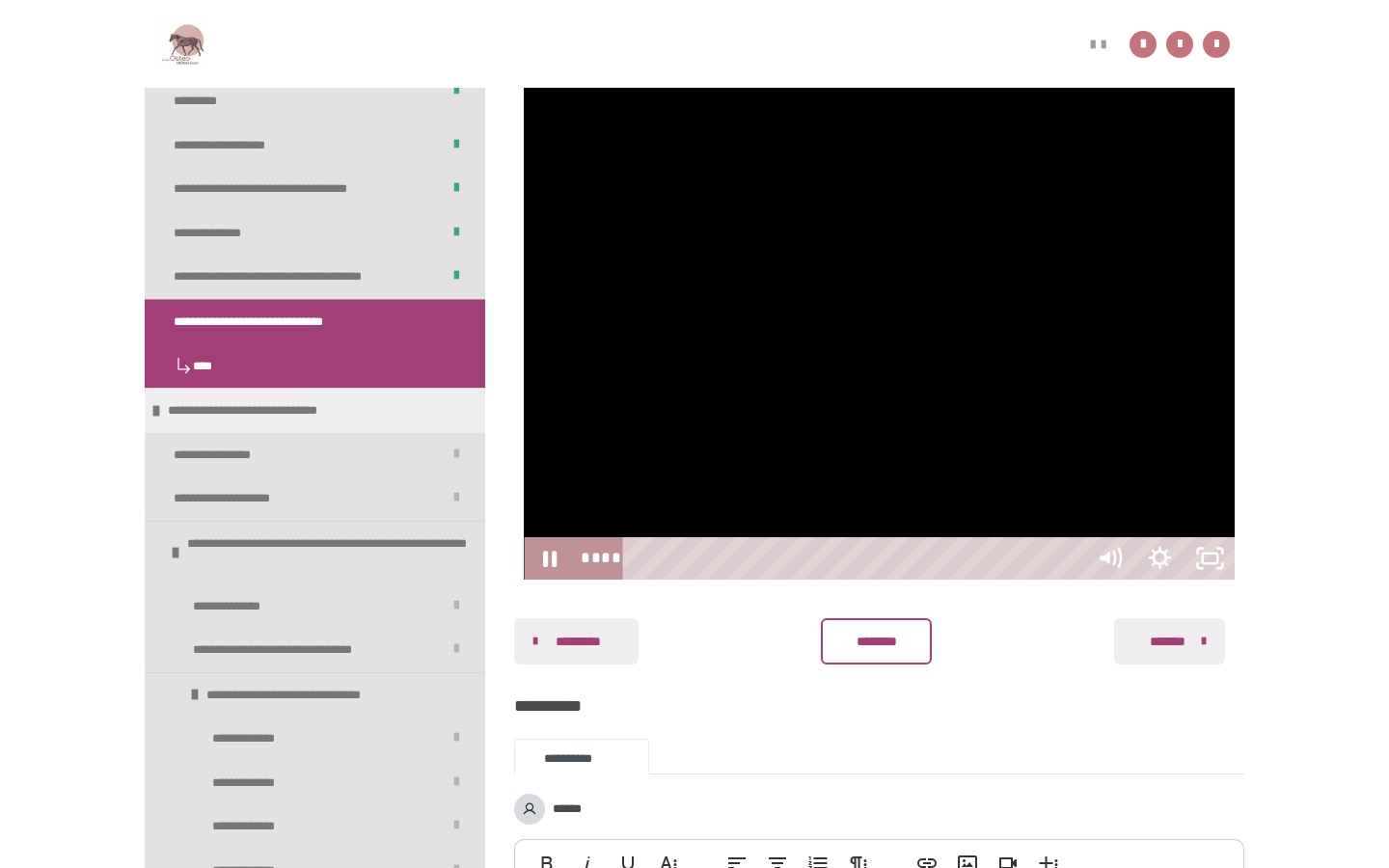 type 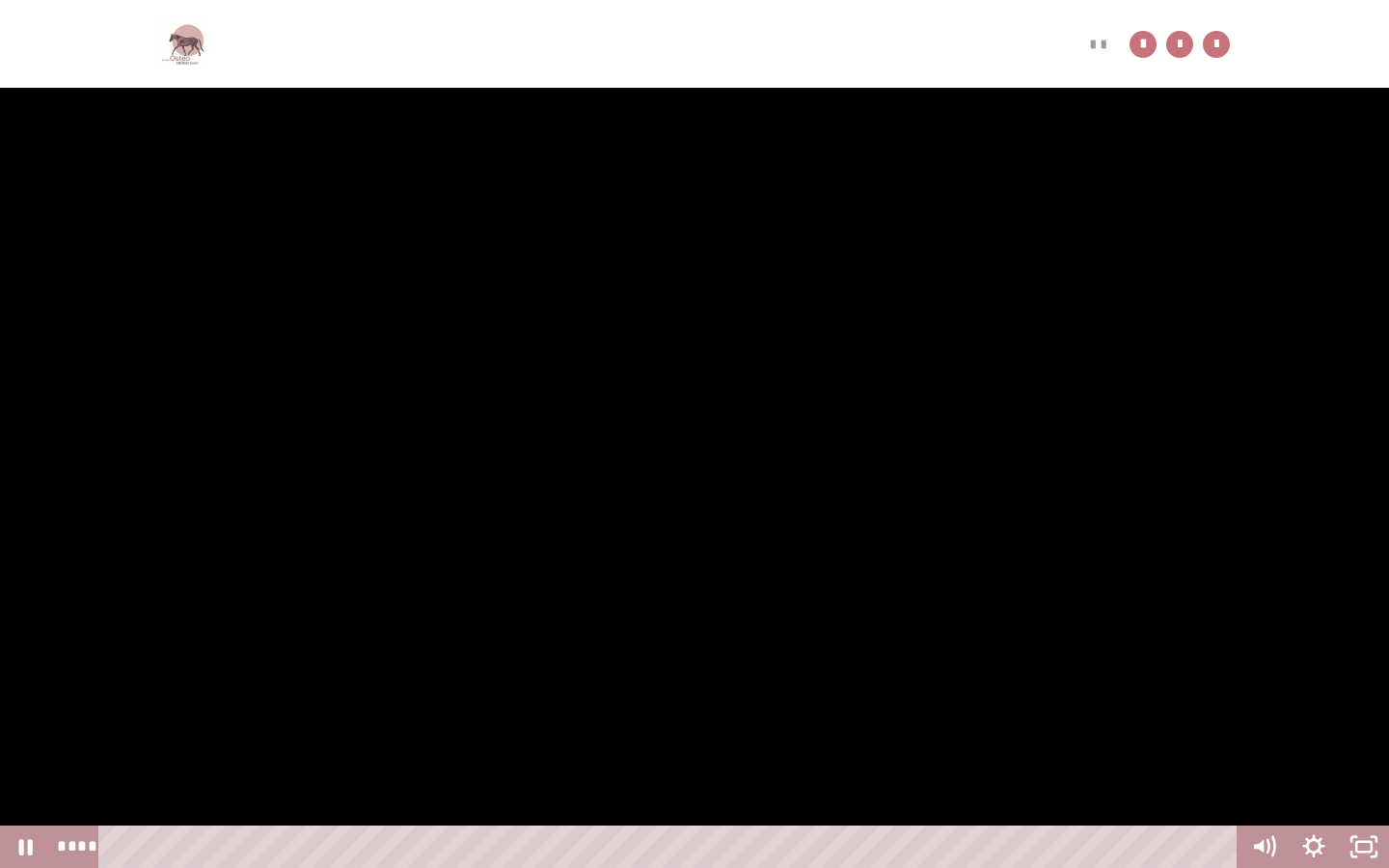 click at bounding box center [1364, 847] 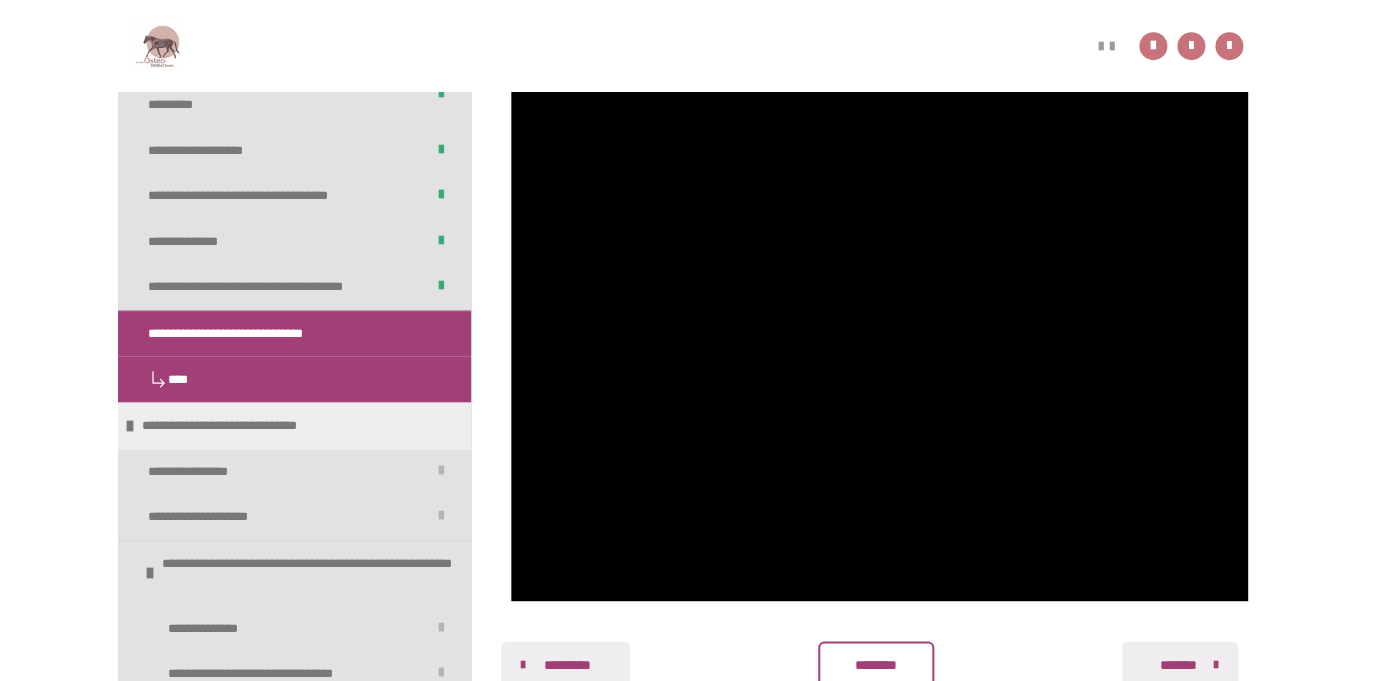 click 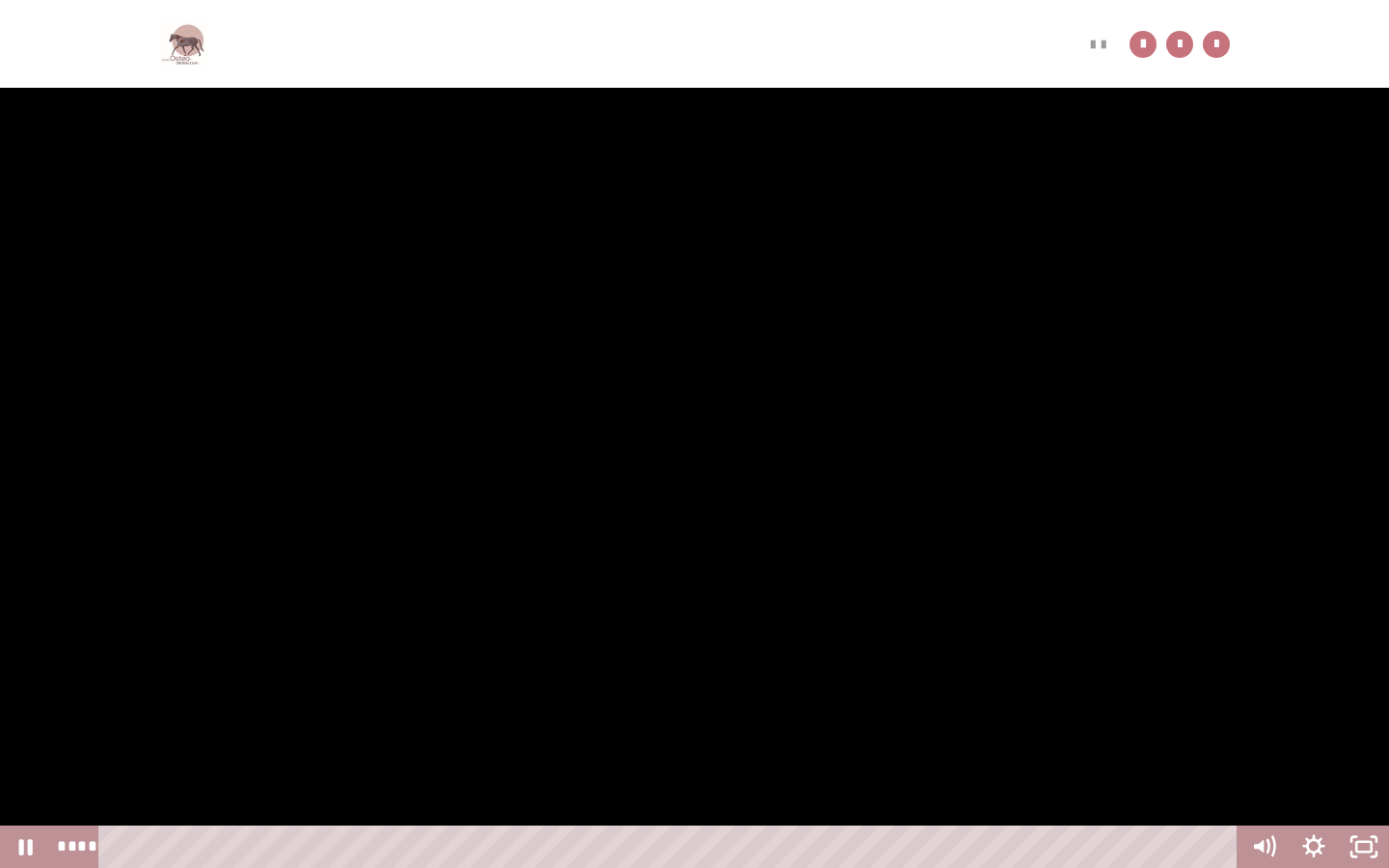 click at bounding box center (694, 434) 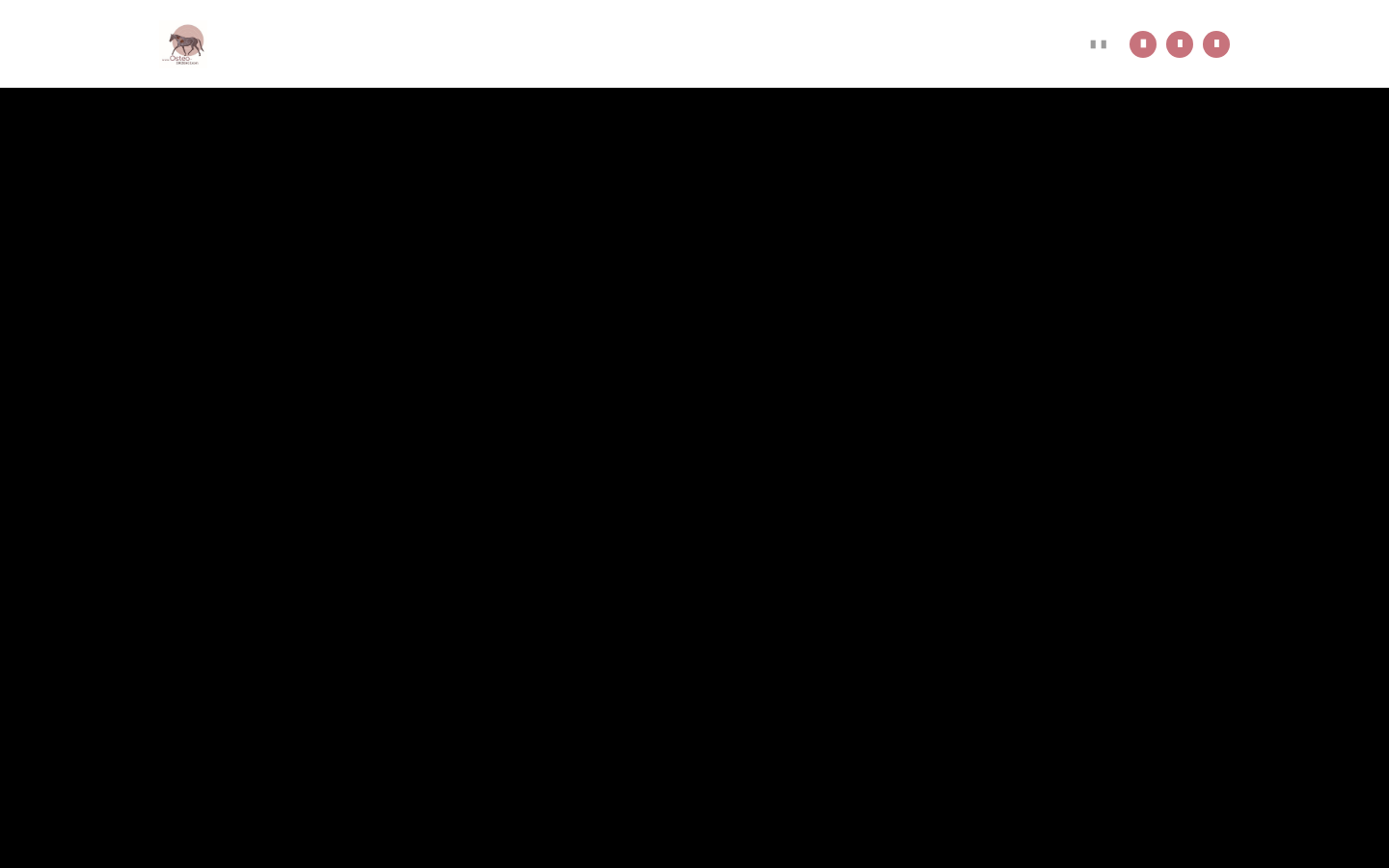type 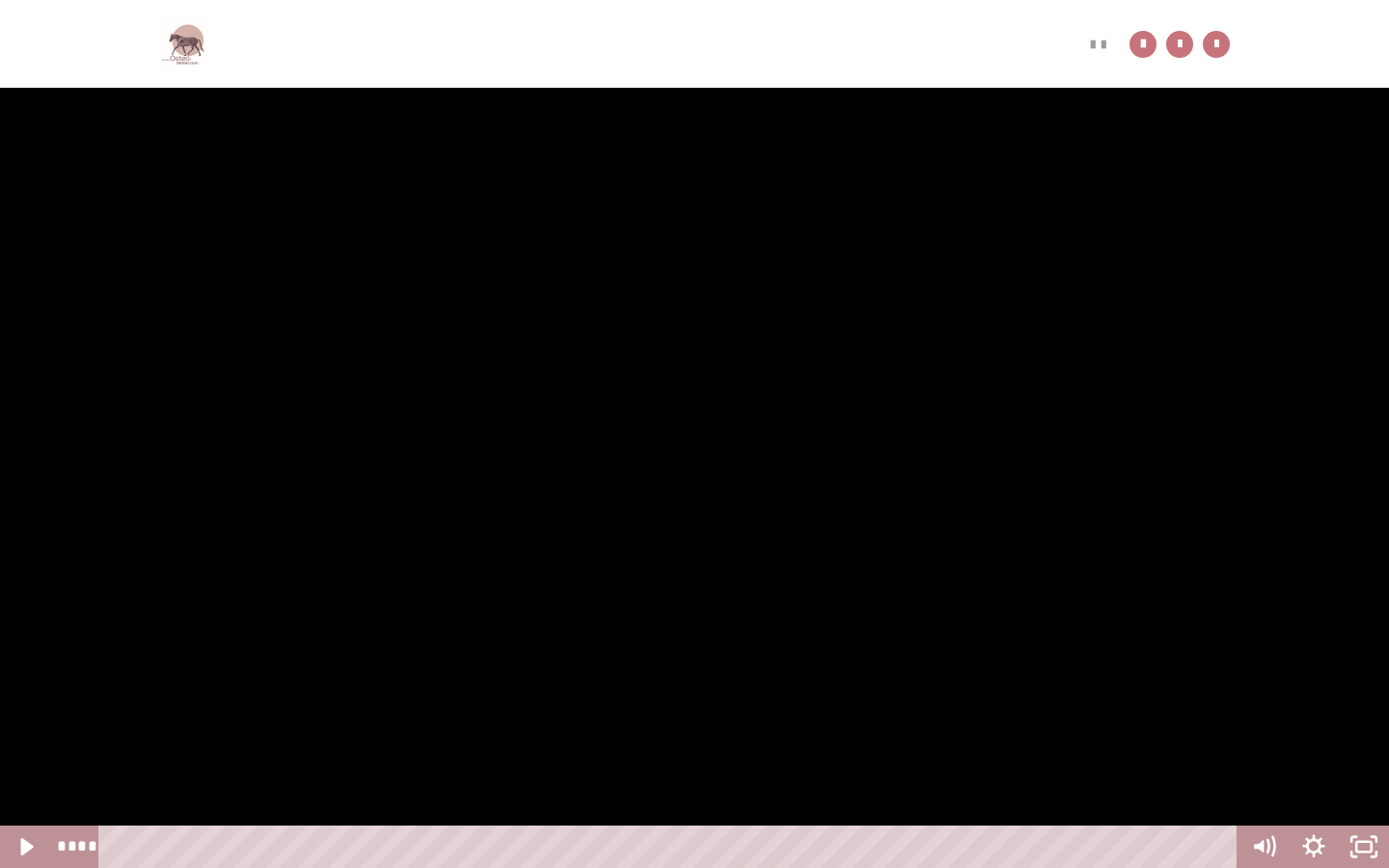 click at bounding box center (694, 434) 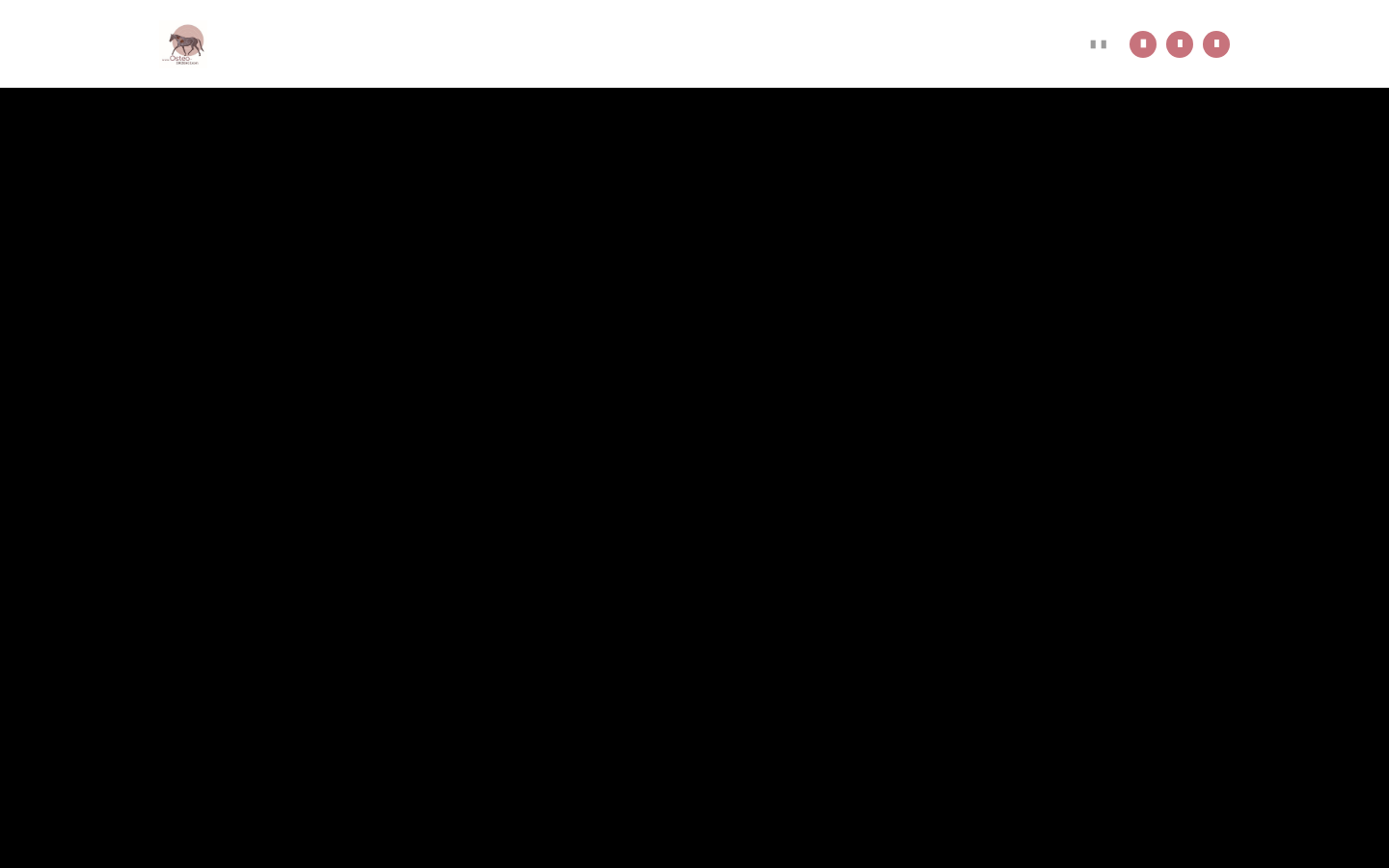 click at bounding box center (694, 434) 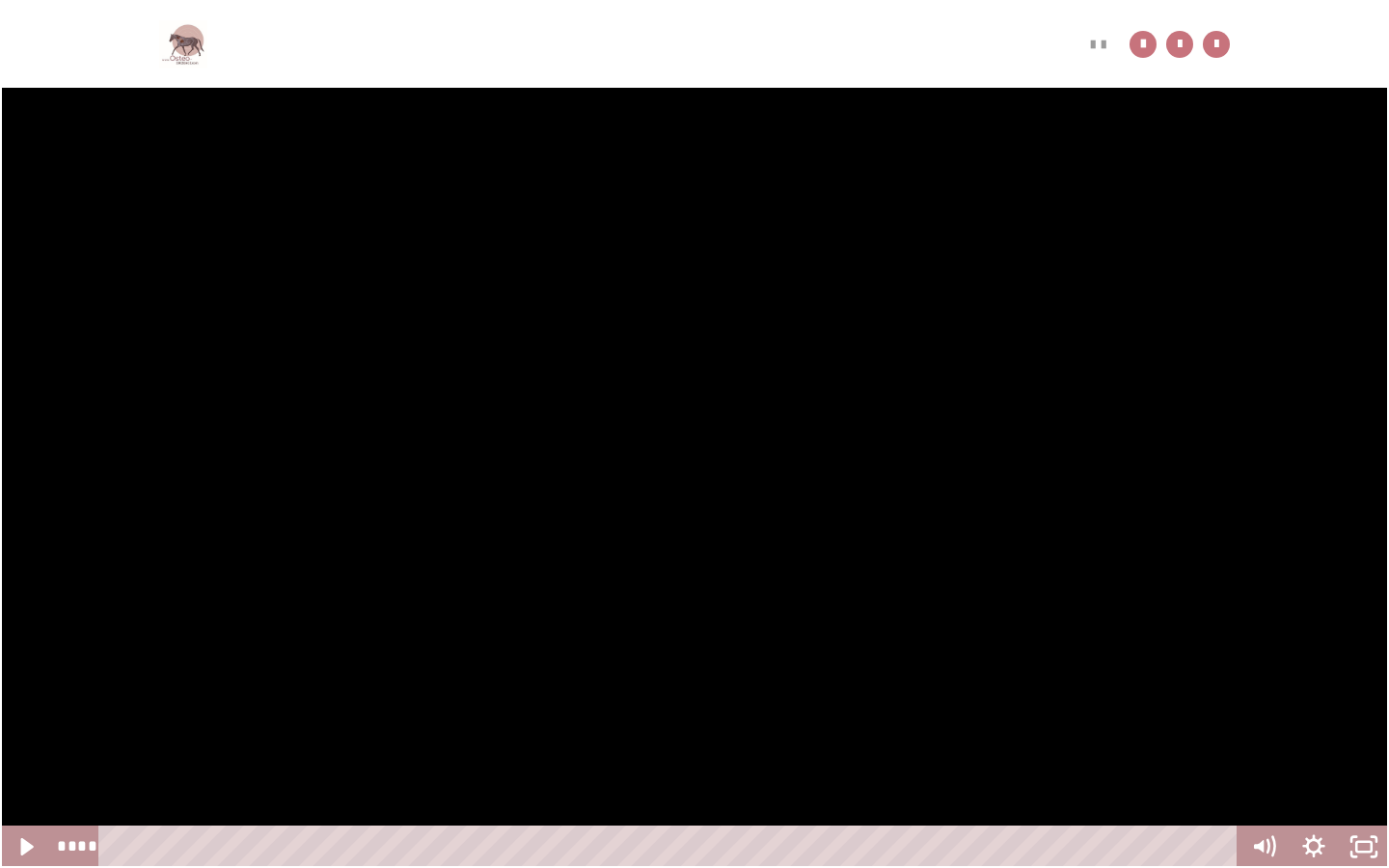 click at bounding box center (0, 0) 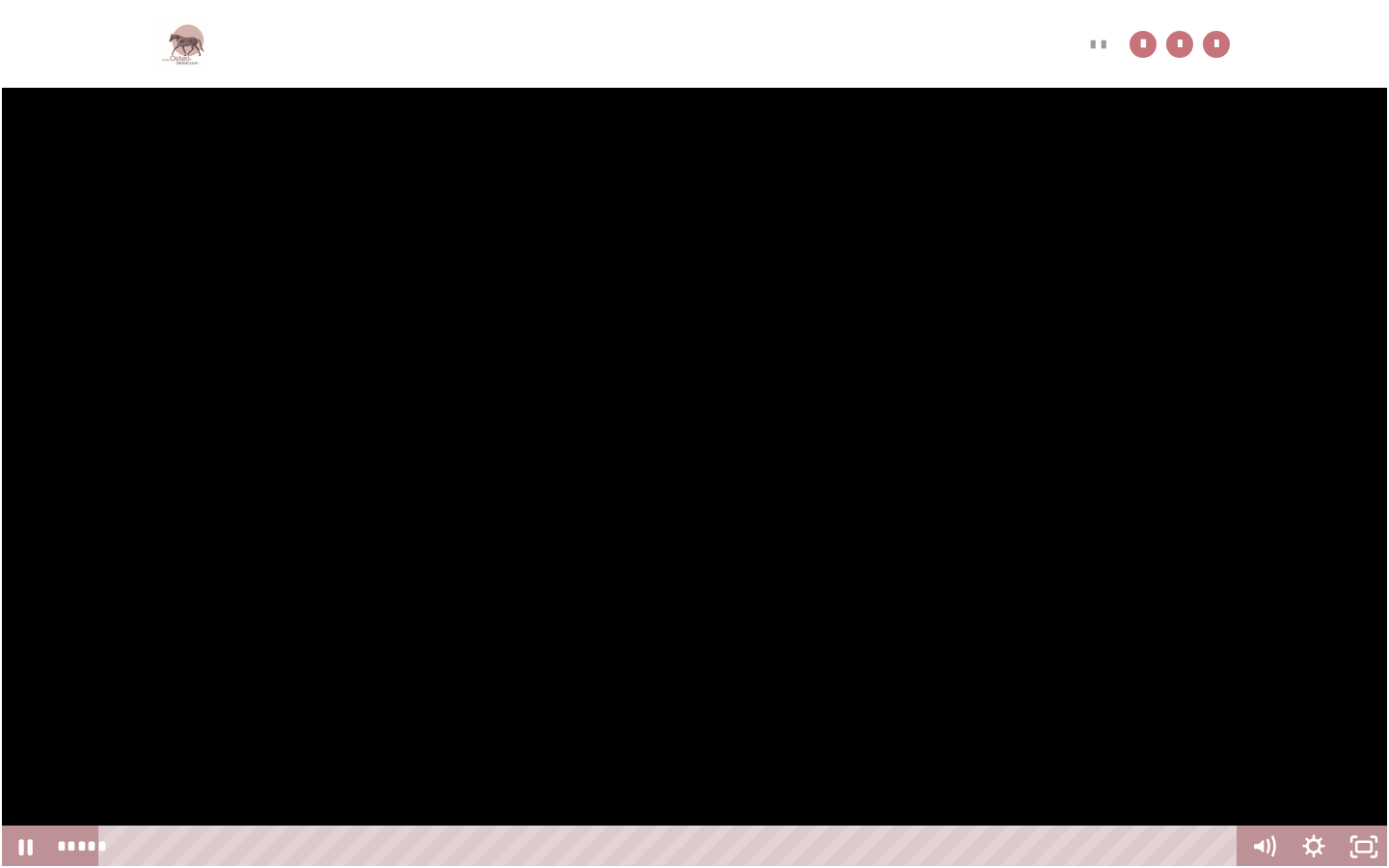click at bounding box center (694, 434) 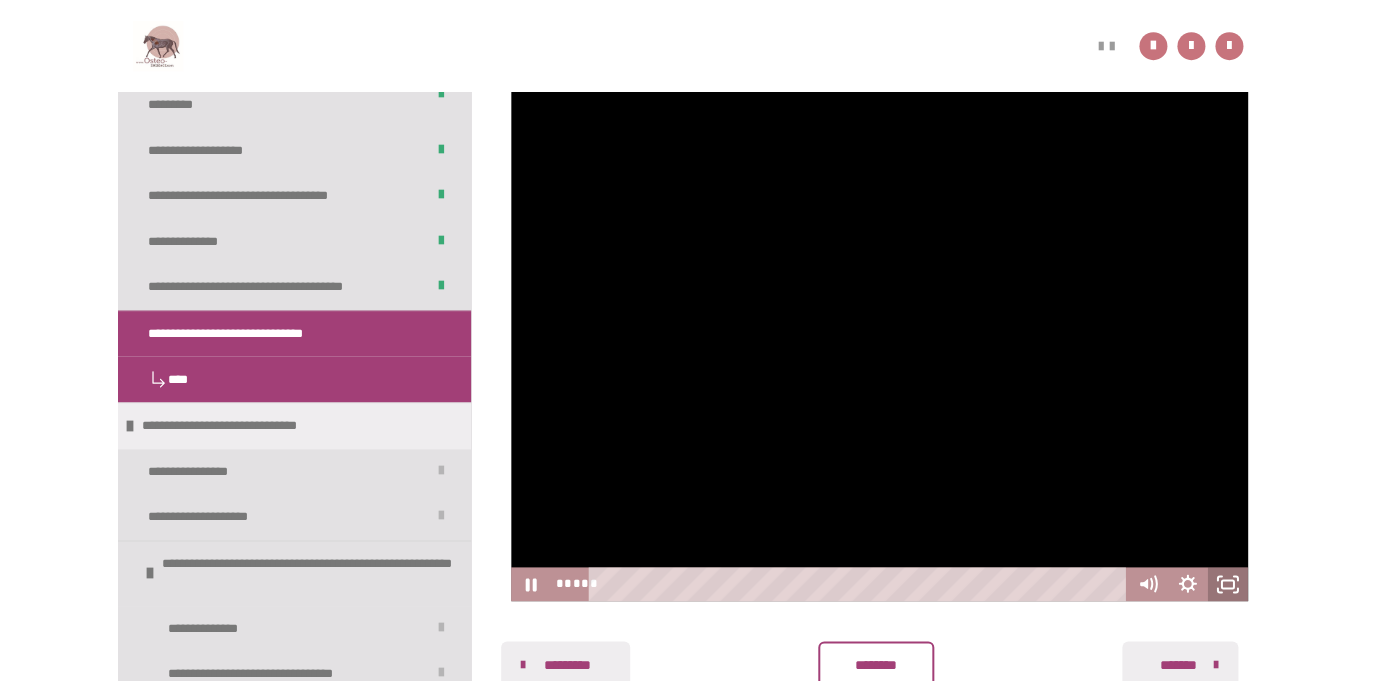 click 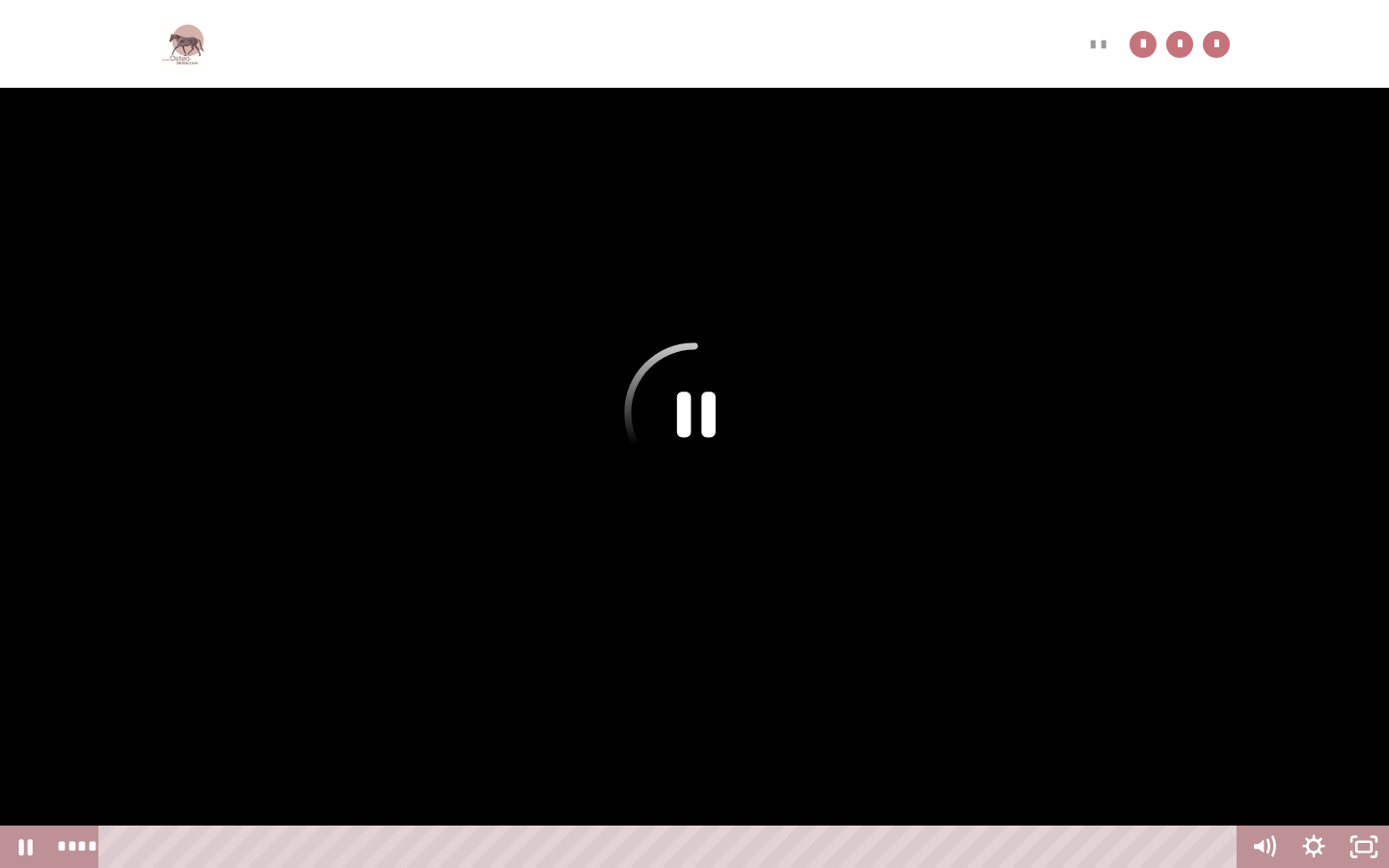click 